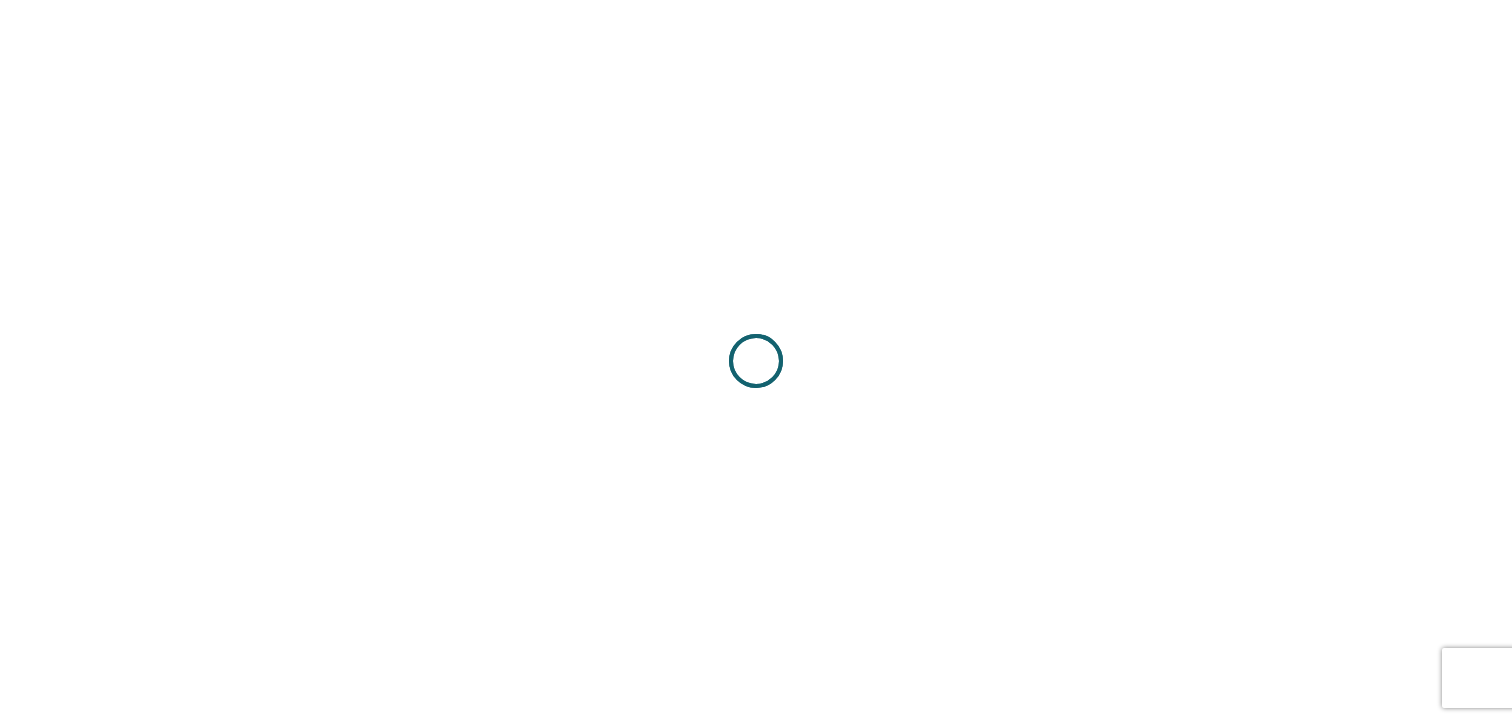 scroll, scrollTop: 0, scrollLeft: 0, axis: both 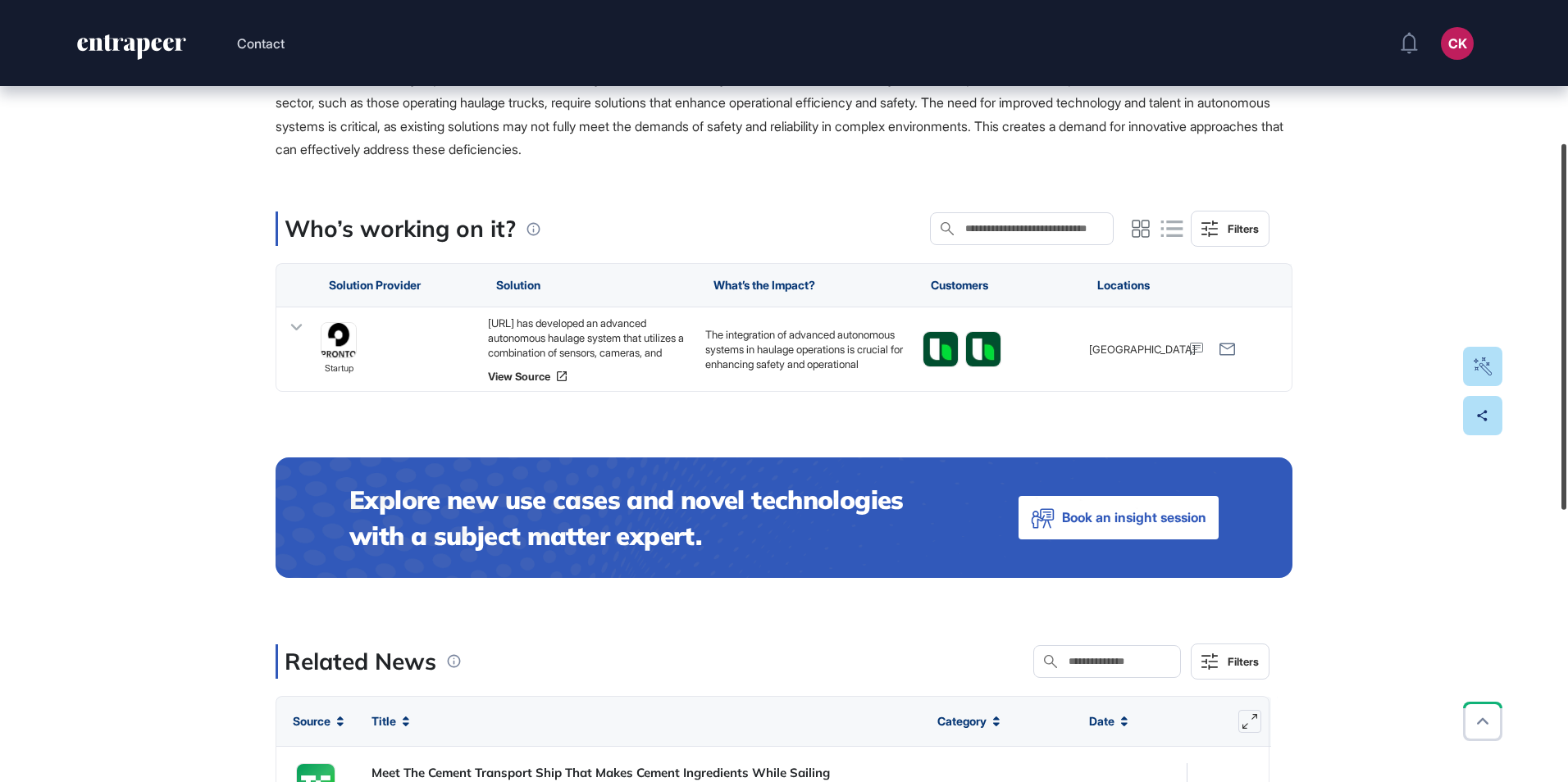 drag, startPoint x: 1563, startPoint y: 339, endPoint x: 1563, endPoint y: 175, distance: 164 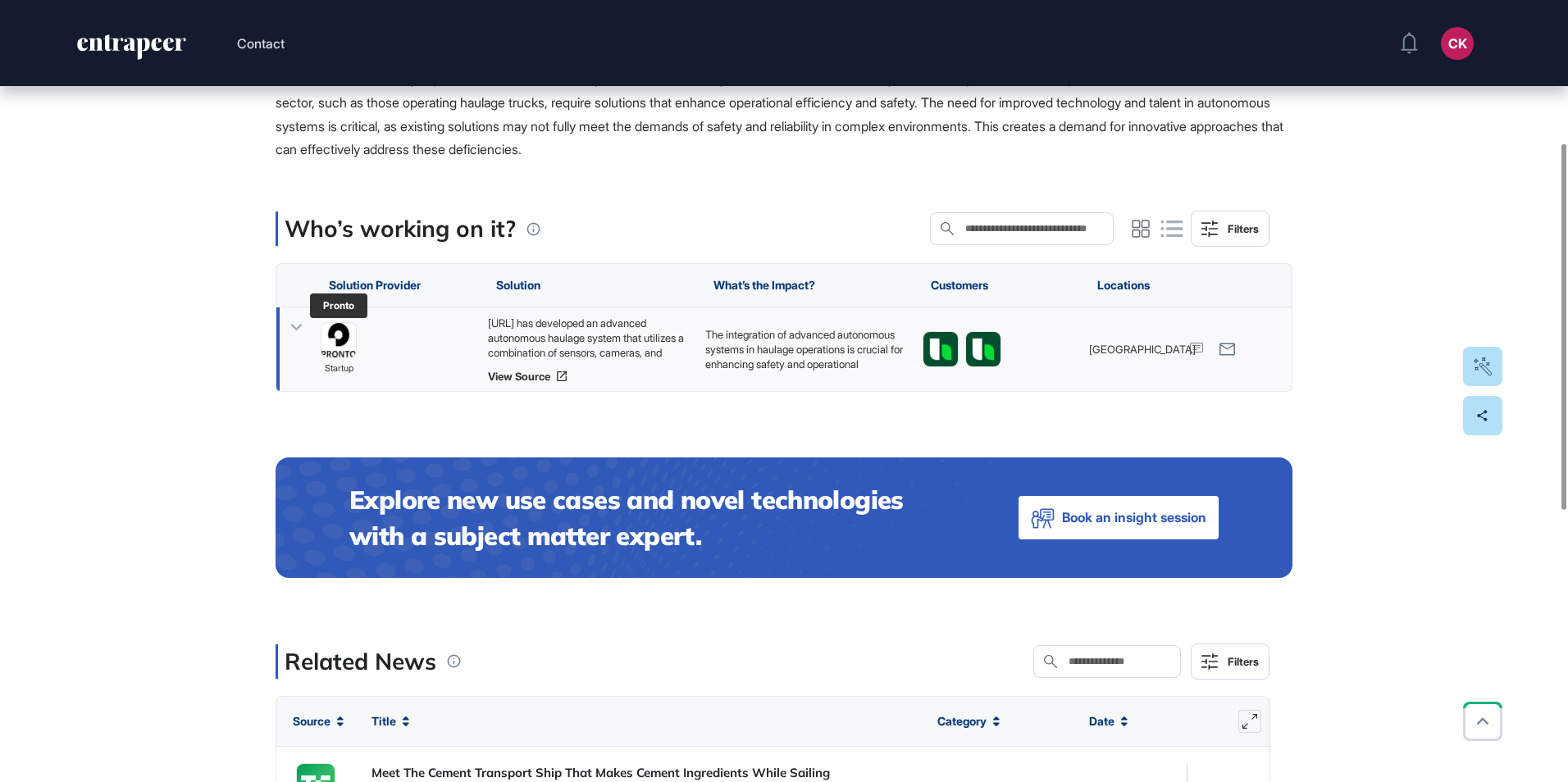 click at bounding box center (339, 340) 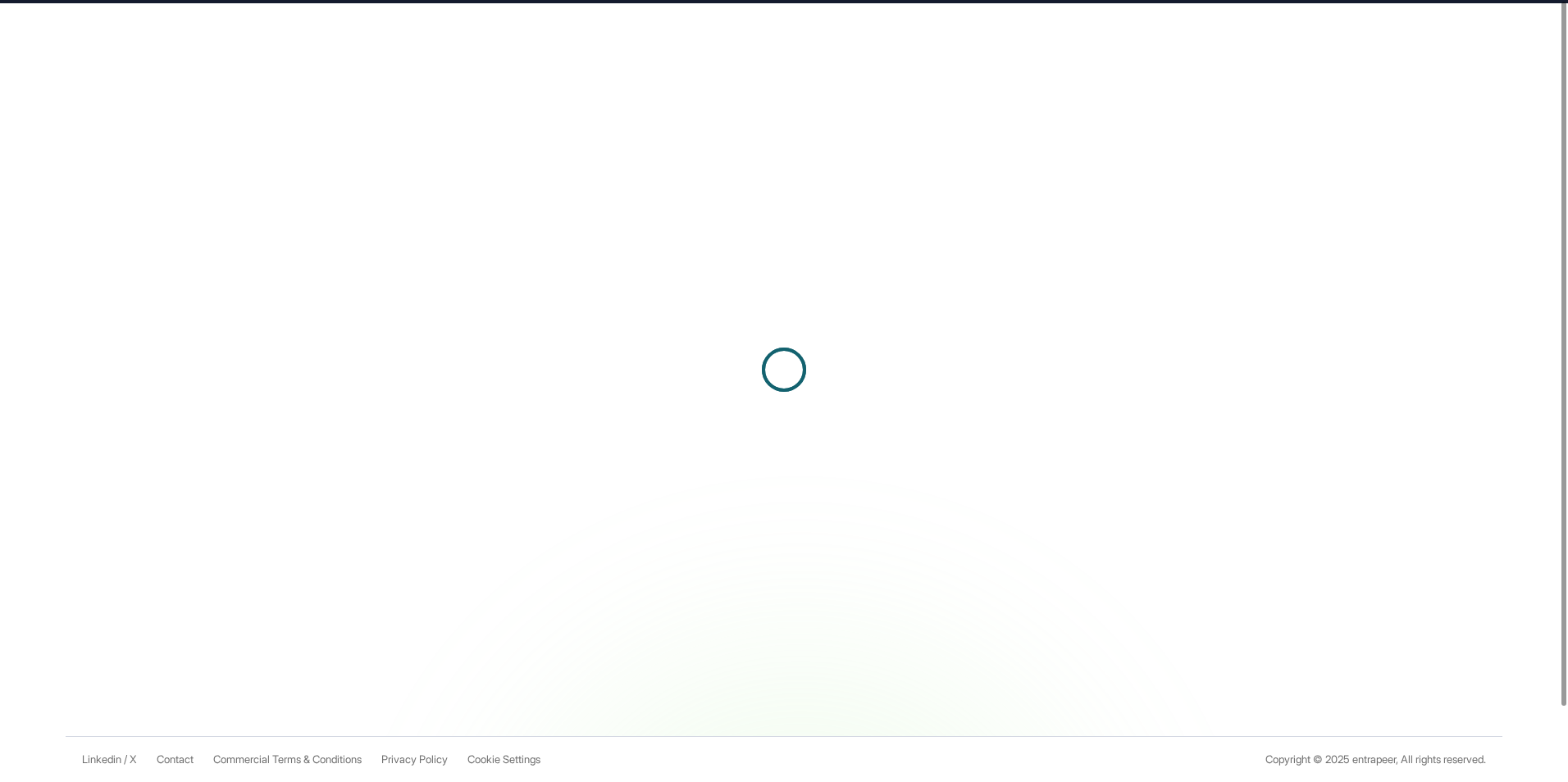 scroll, scrollTop: 0, scrollLeft: 0, axis: both 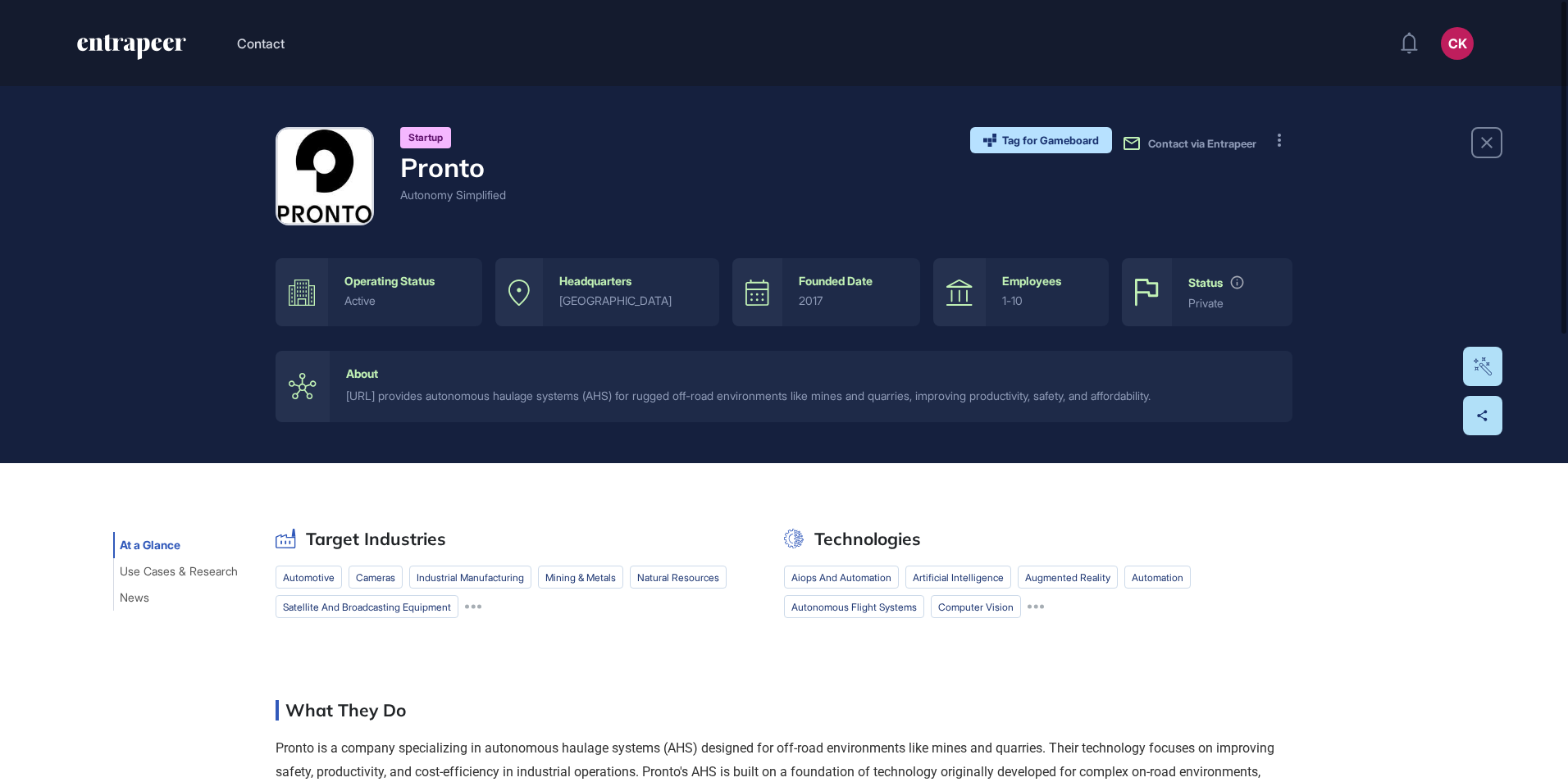 click on "startup Pronto Autonomy Simplified Tag for Gameboard Build Partner Invest Acquire Contact via Entrapeer" at bounding box center (784, 176) 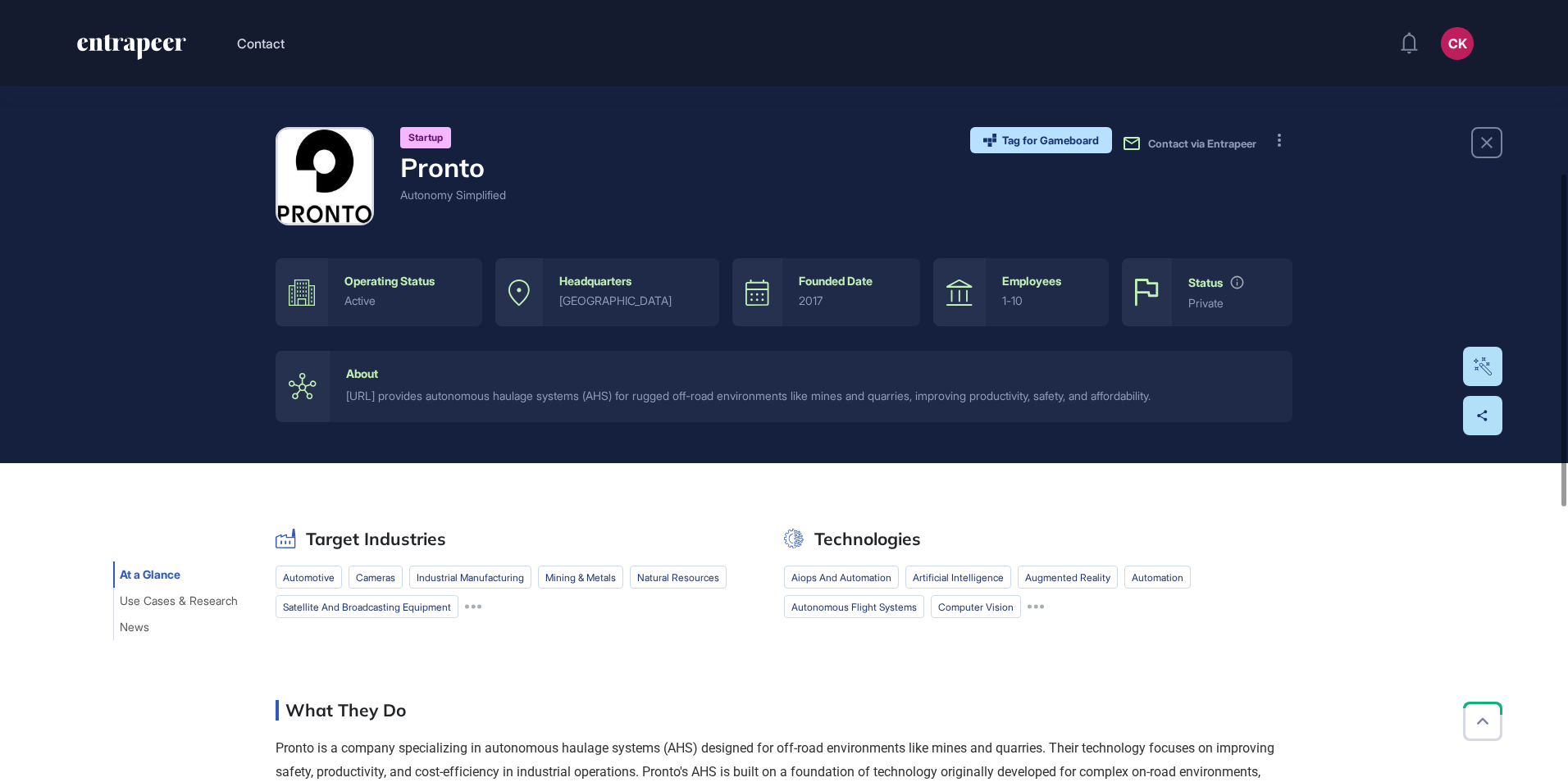 scroll, scrollTop: 410, scrollLeft: 0, axis: vertical 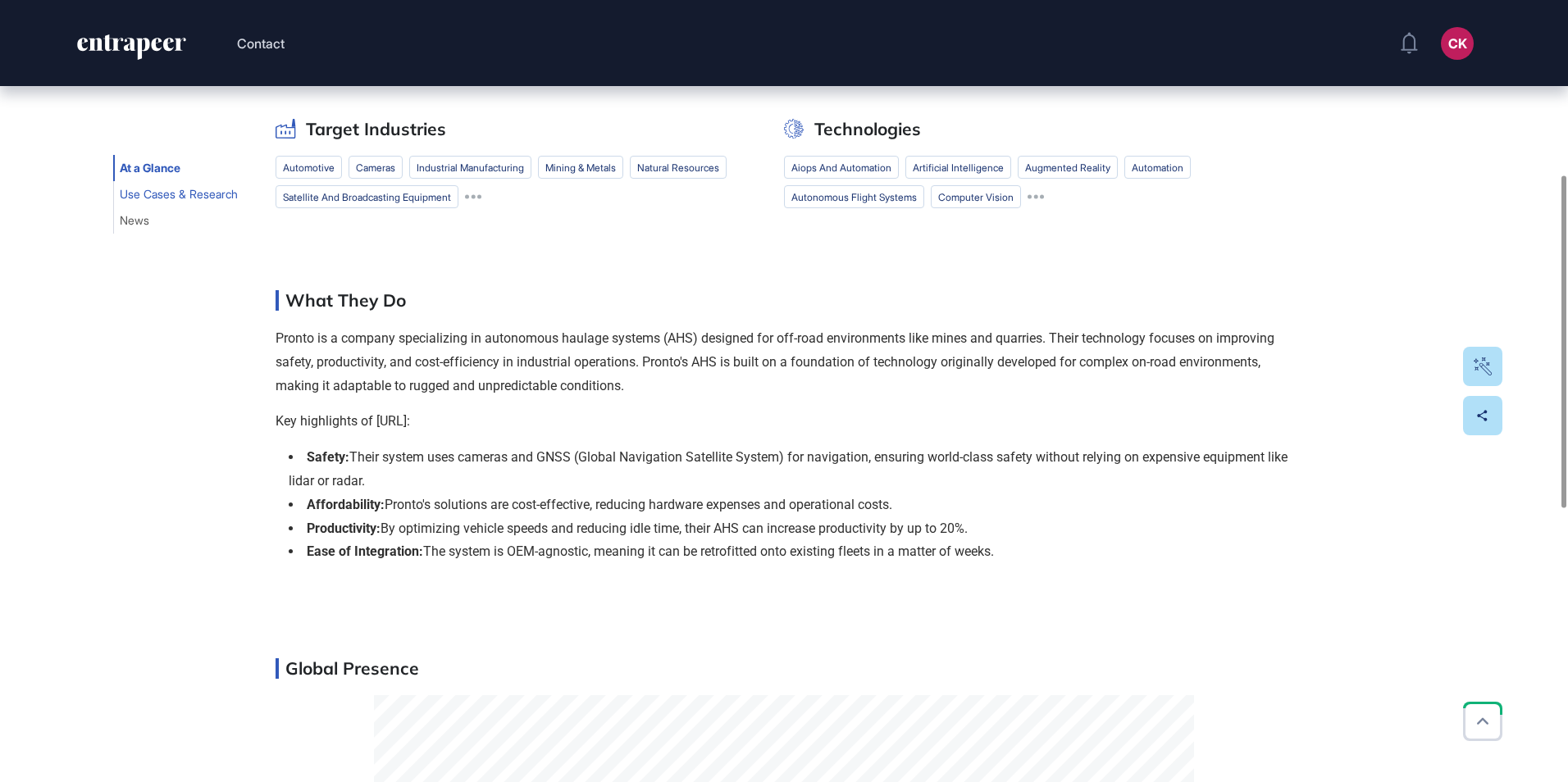 click on "Use Cases & Research" at bounding box center (179, 194) 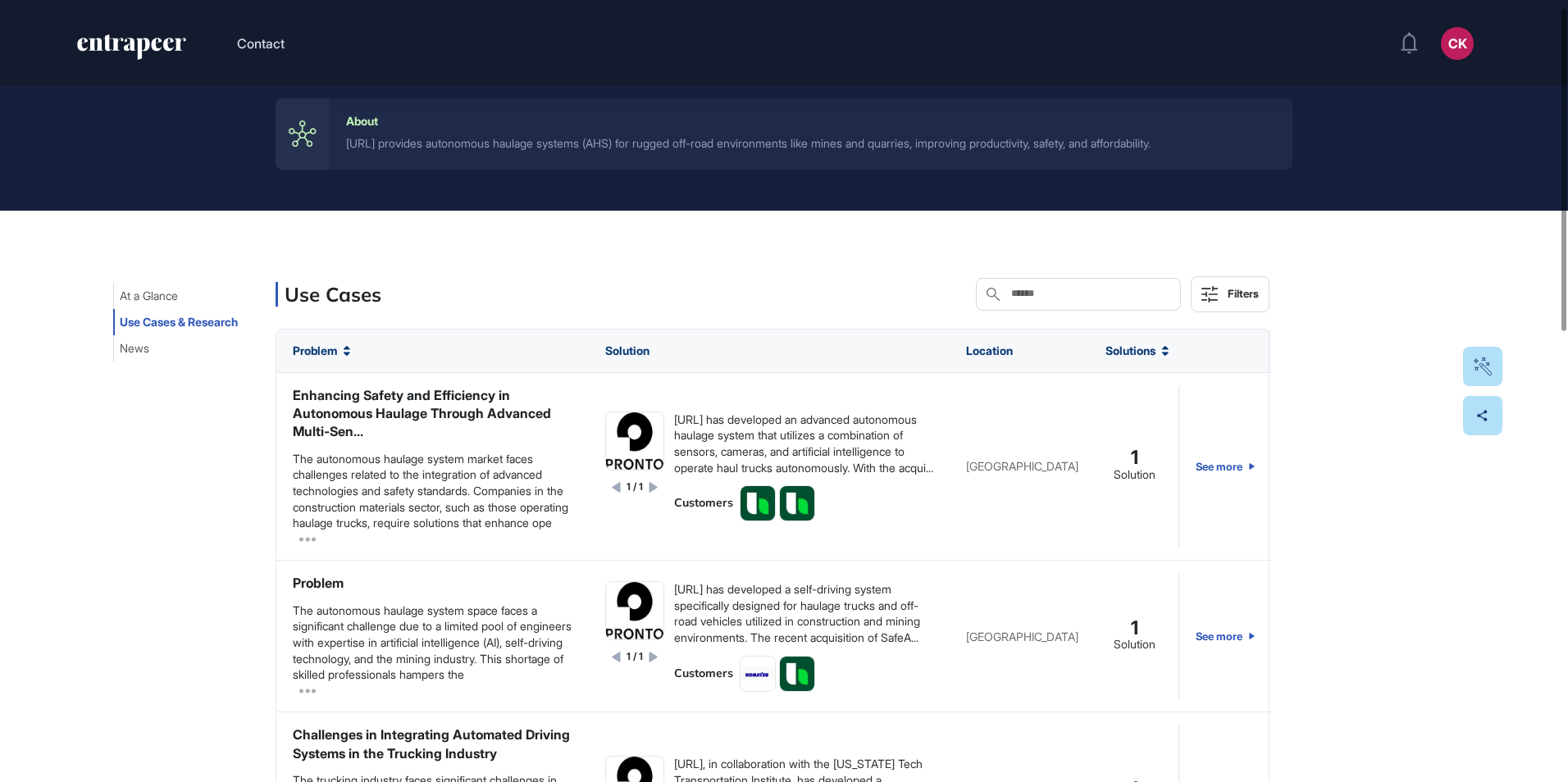 scroll, scrollTop: 0, scrollLeft: 0, axis: both 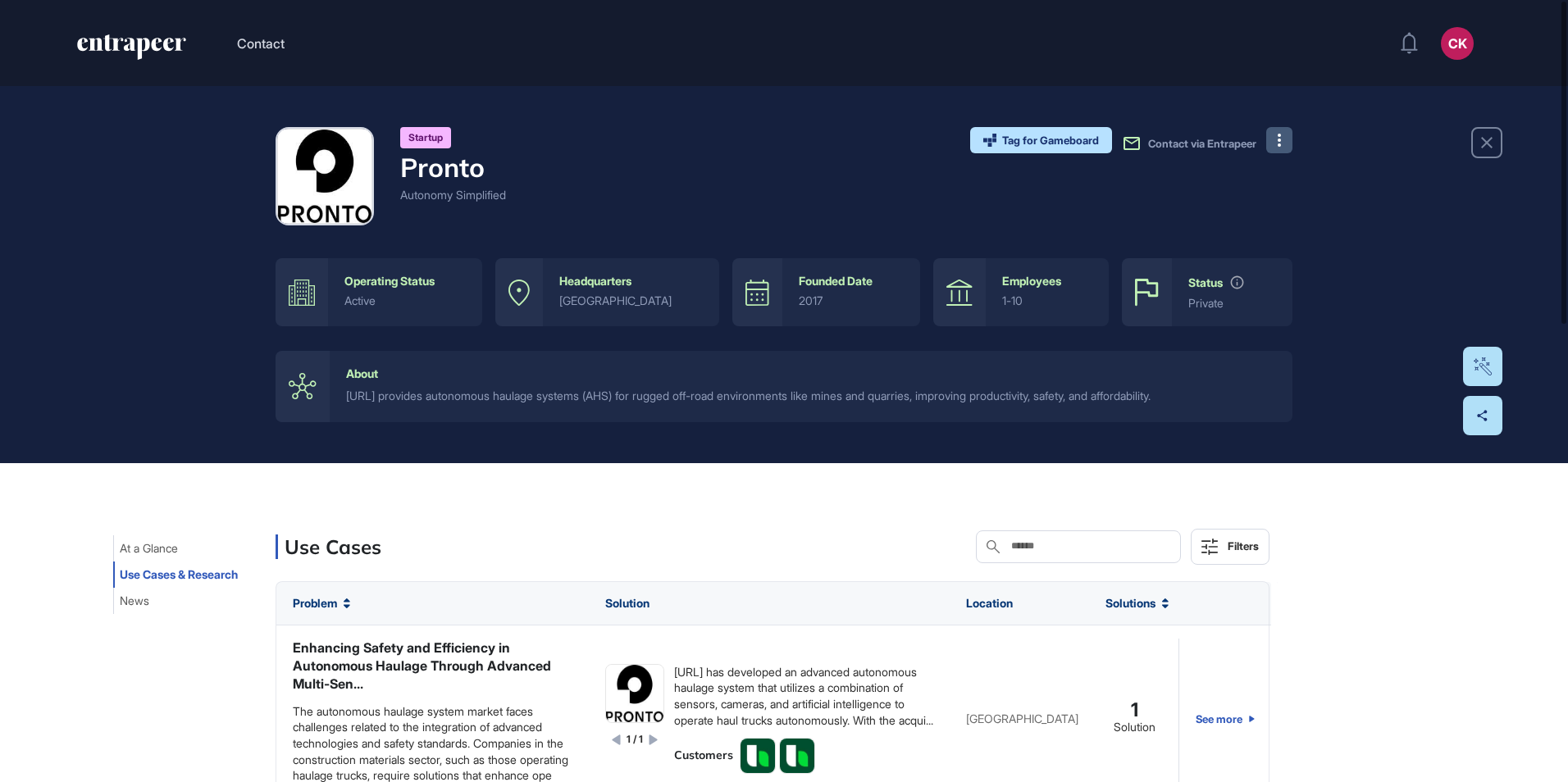 click at bounding box center [1279, 140] 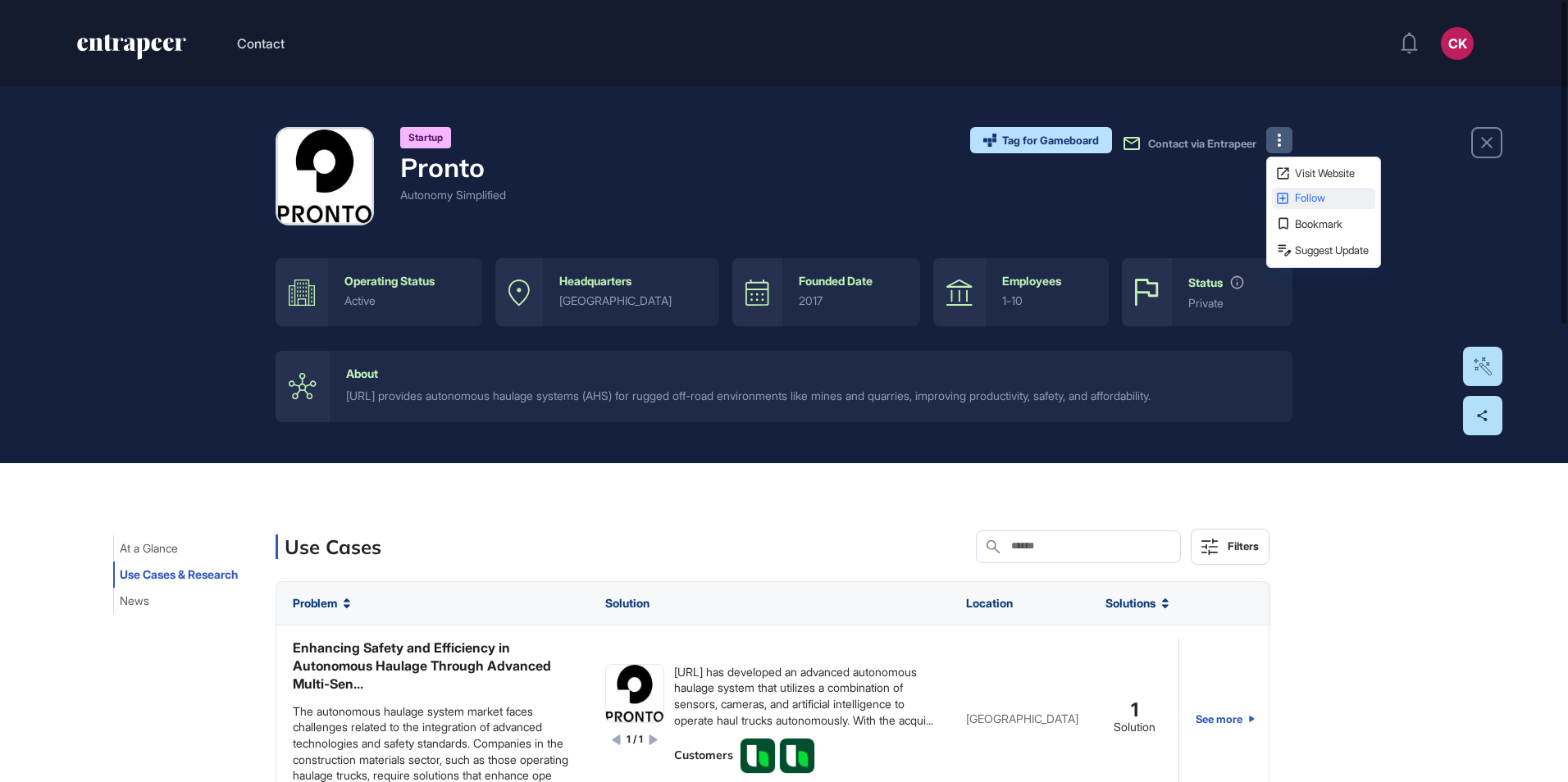 click on "Follow" at bounding box center (1333, 198) 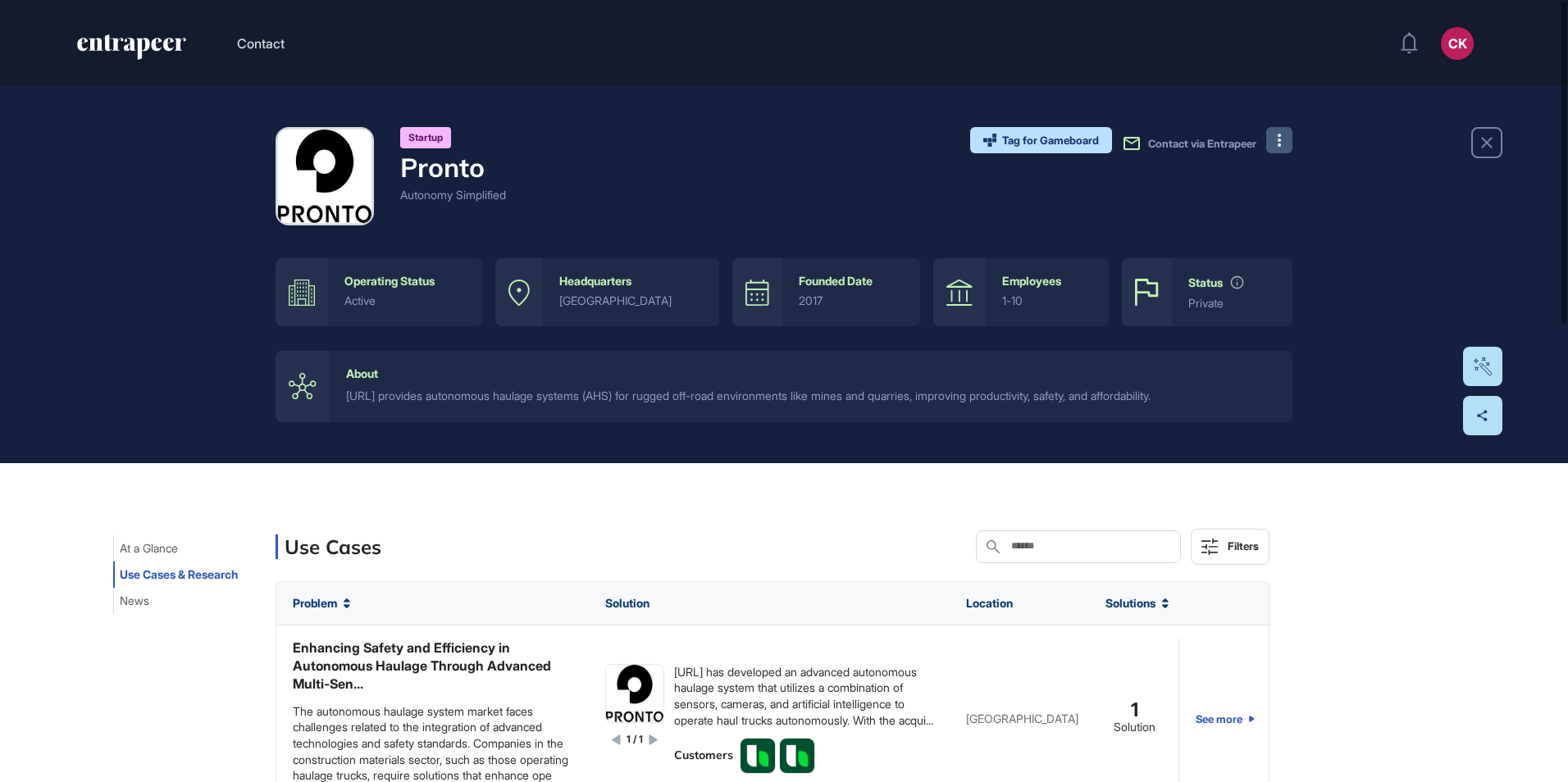 click at bounding box center [1279, 140] 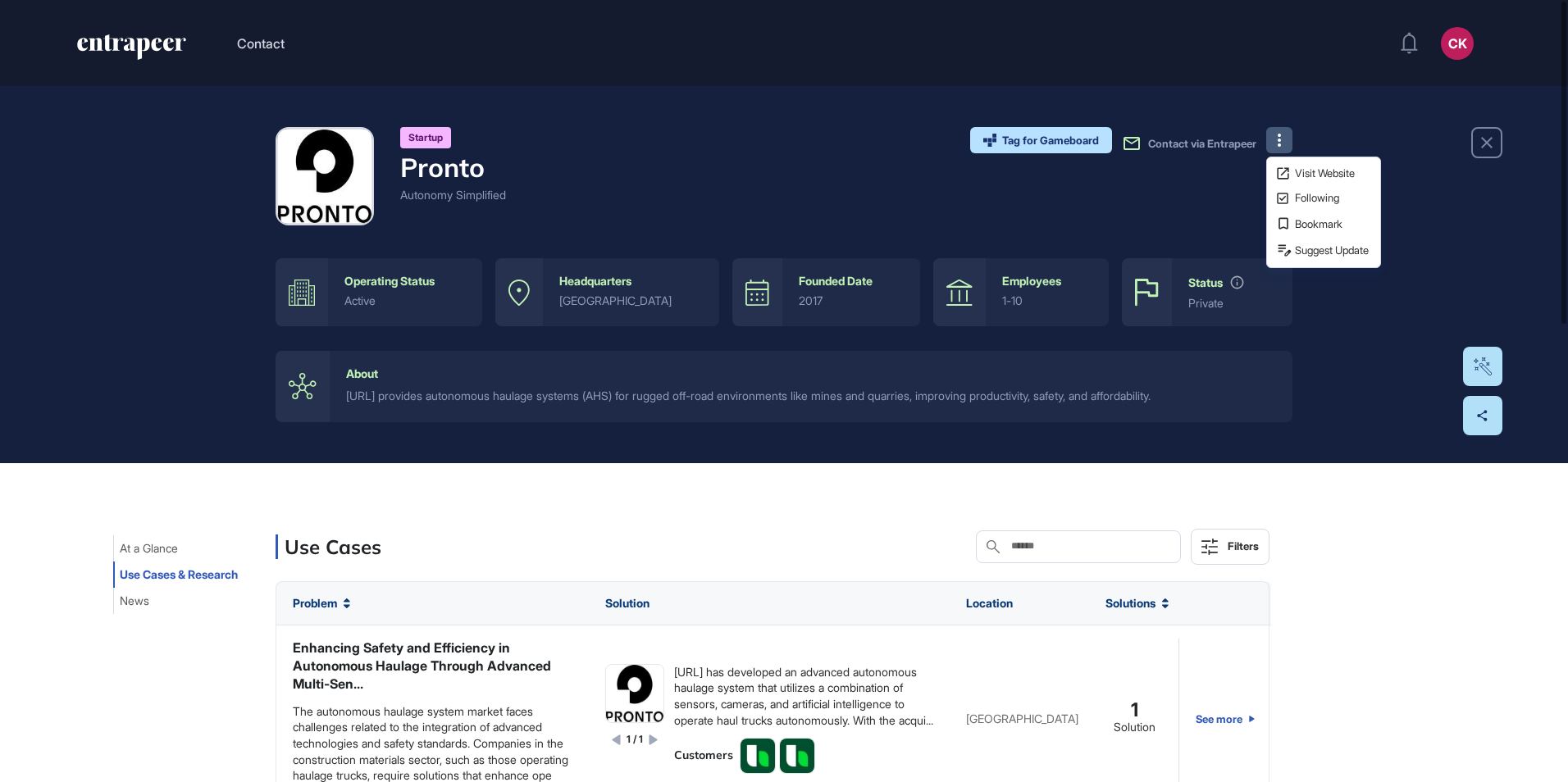click on "startup Pronto Autonomy Simplified Tag for Gameboard Build Partner Invest Acquire Contact via Entrapeer Visit Website Following Bookmark Suggest Update Operating Status active Headquarters United States Founded Date 2017 Employees 1-10 Status private About Pronto.ai provides autonomous haulage systems (AHS) for rugged off-road environments like mines and quarries, improving productivity, safety, and affordability." at bounding box center [784, 275] 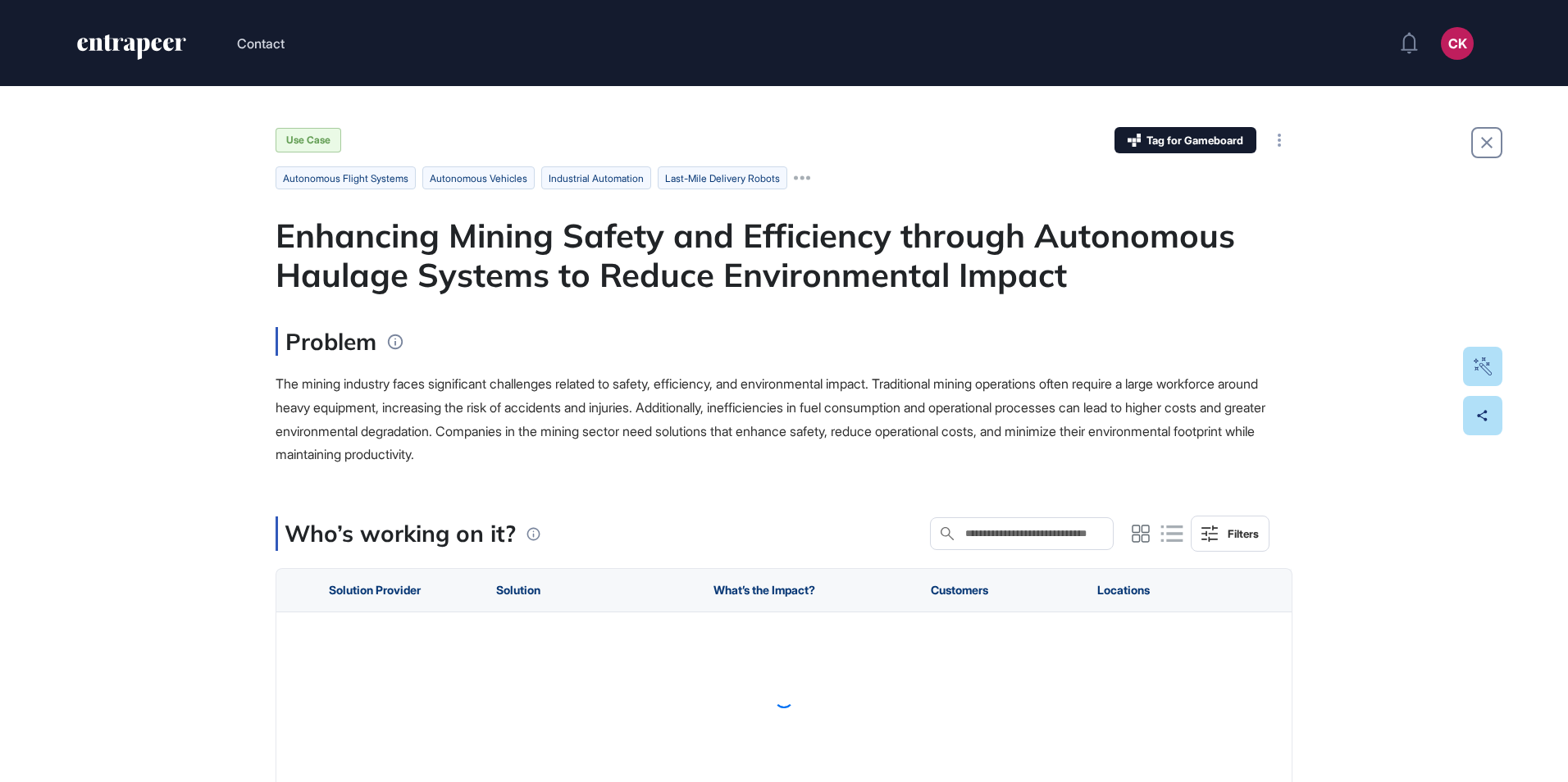 scroll, scrollTop: 0, scrollLeft: 0, axis: both 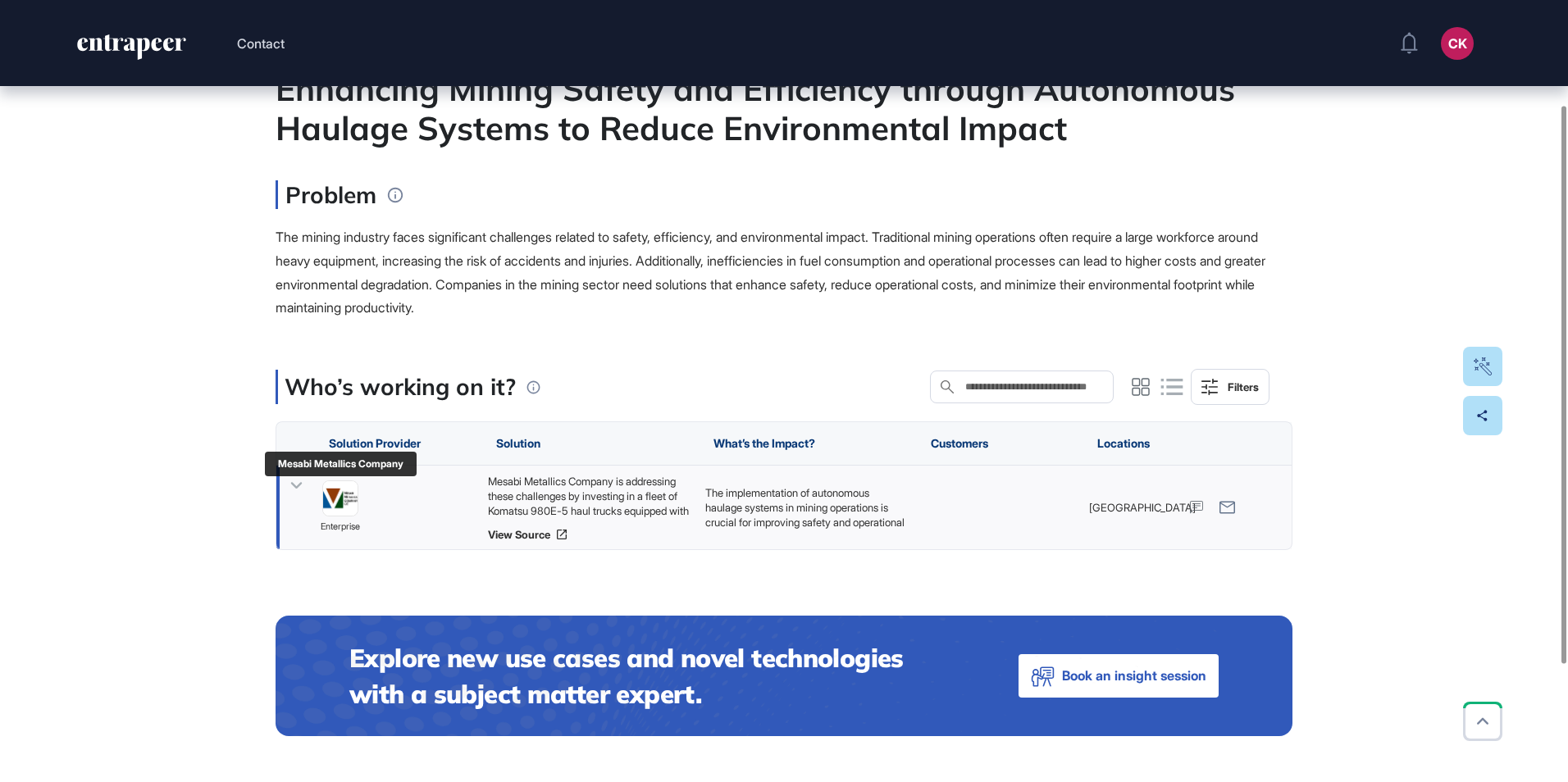 click at bounding box center [340, 498] 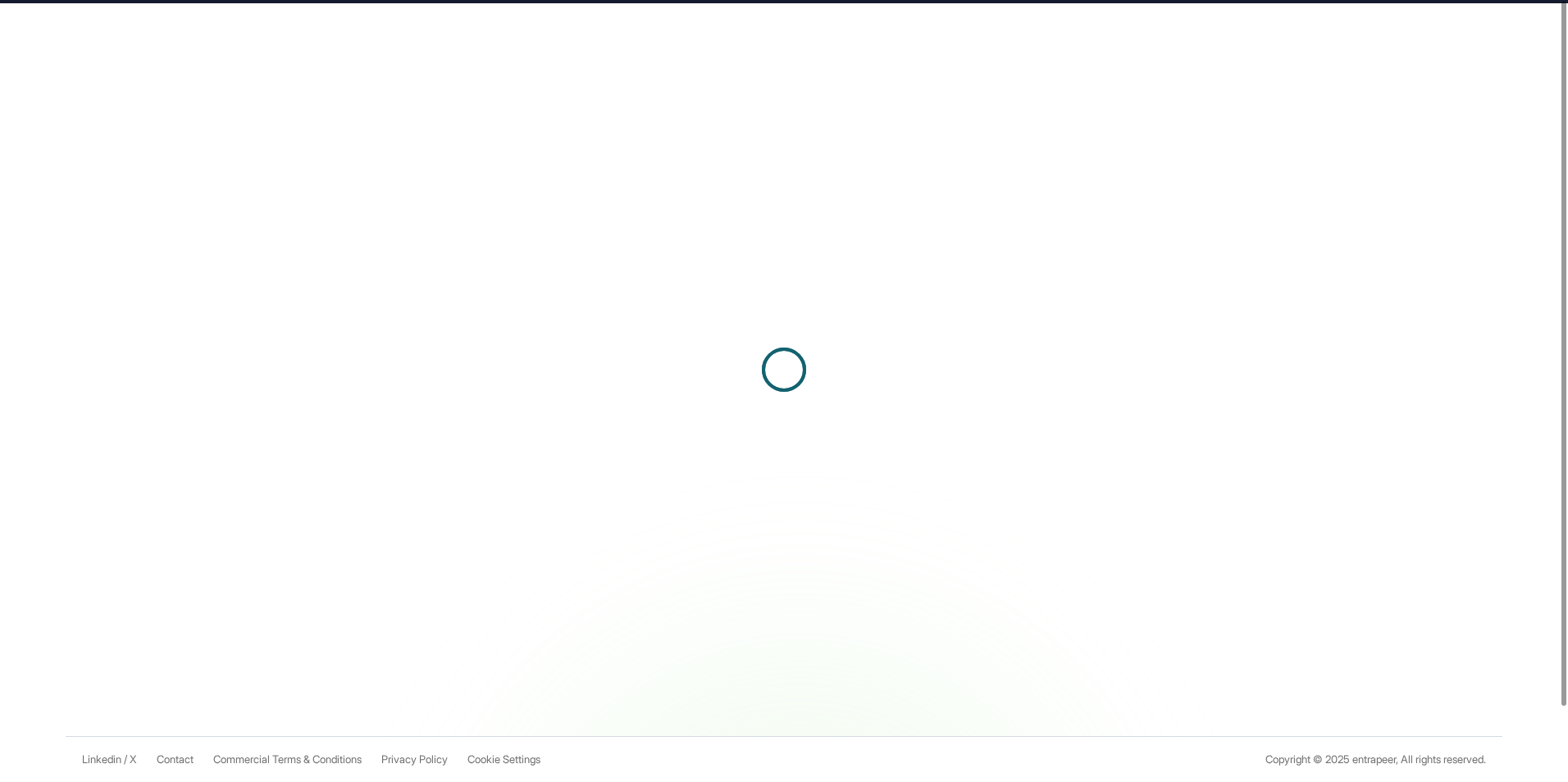 scroll, scrollTop: 0, scrollLeft: 0, axis: both 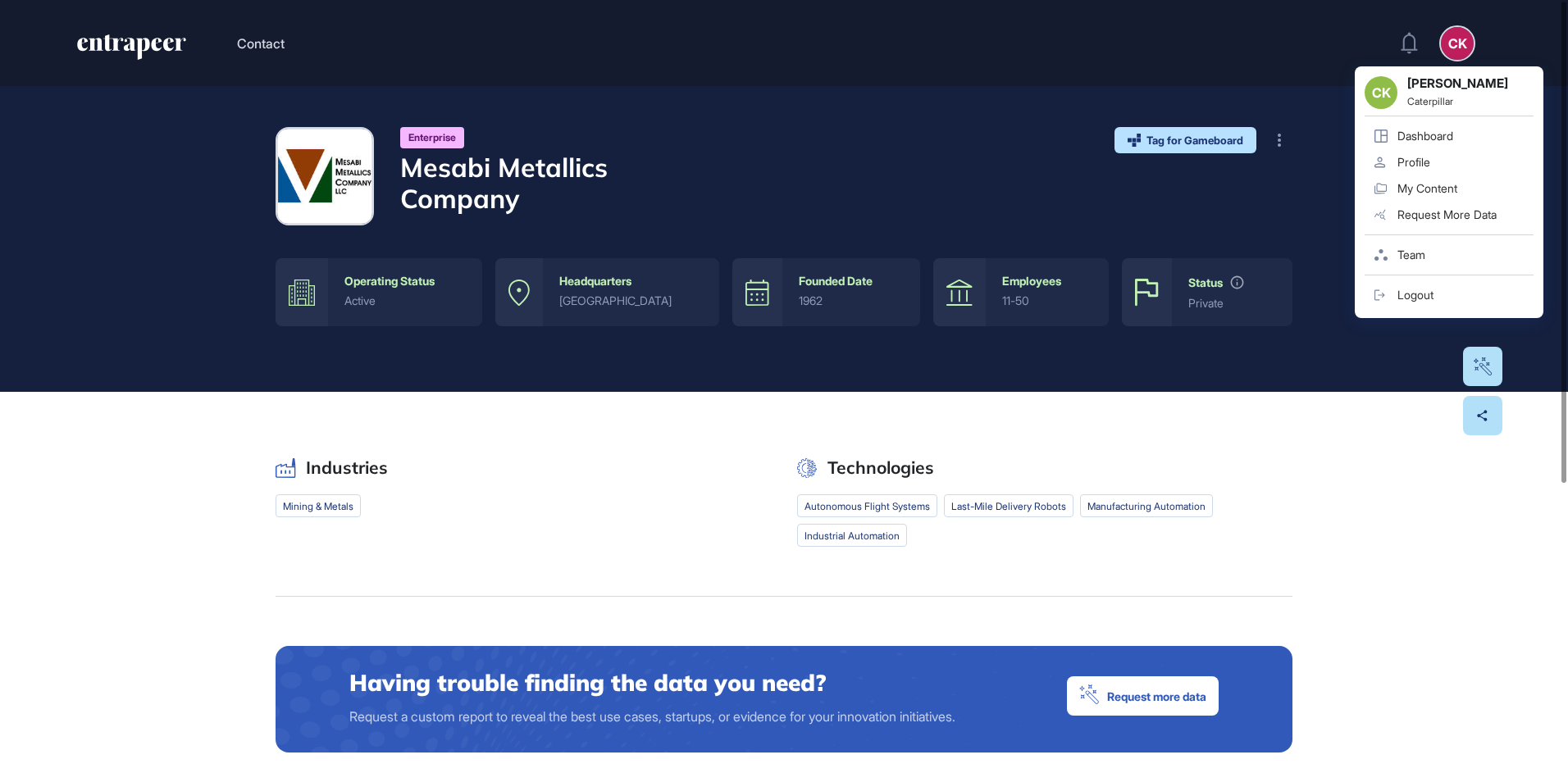click on "CK" at bounding box center [1457, 43] 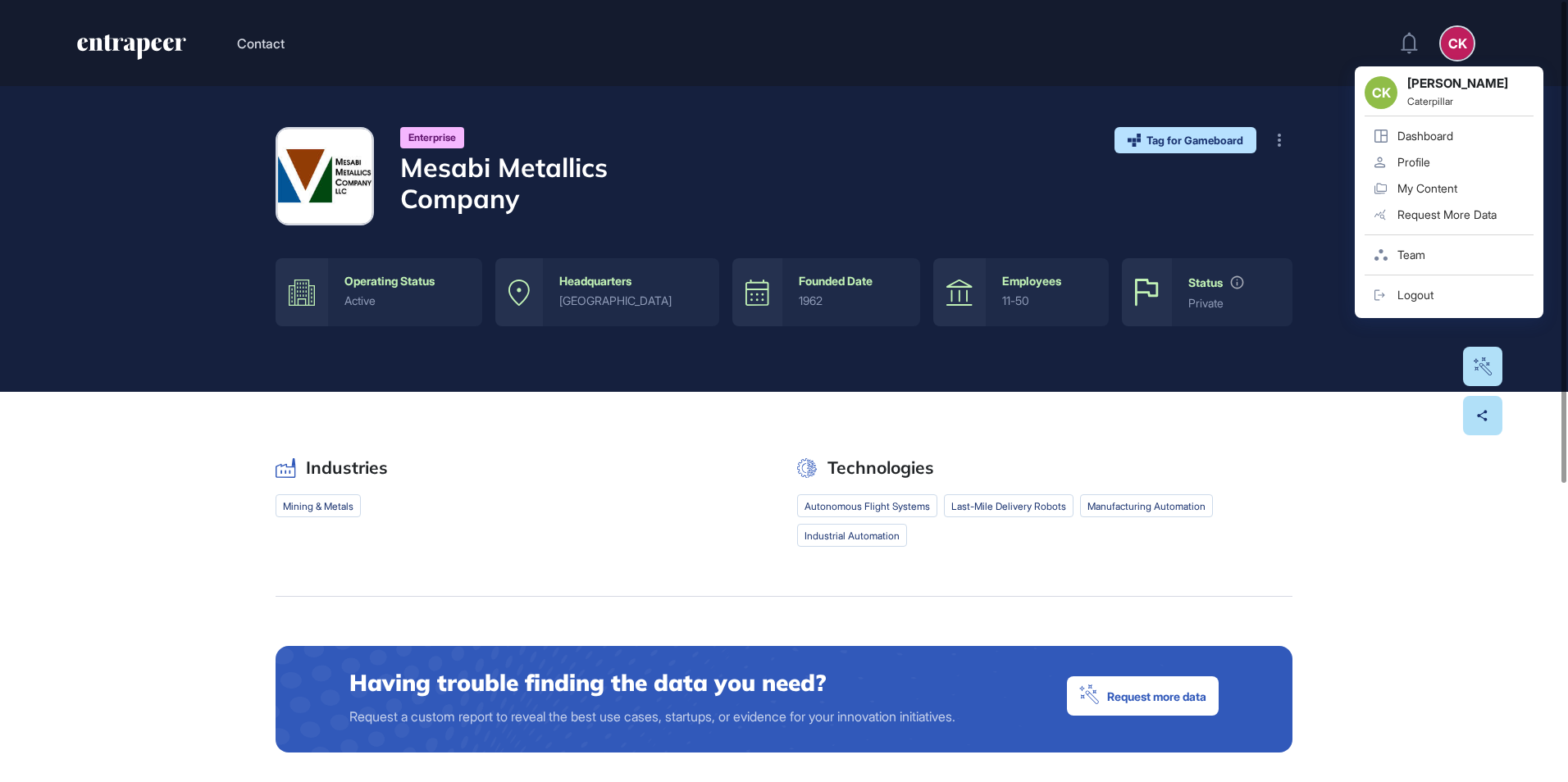 click on "Dashboard" 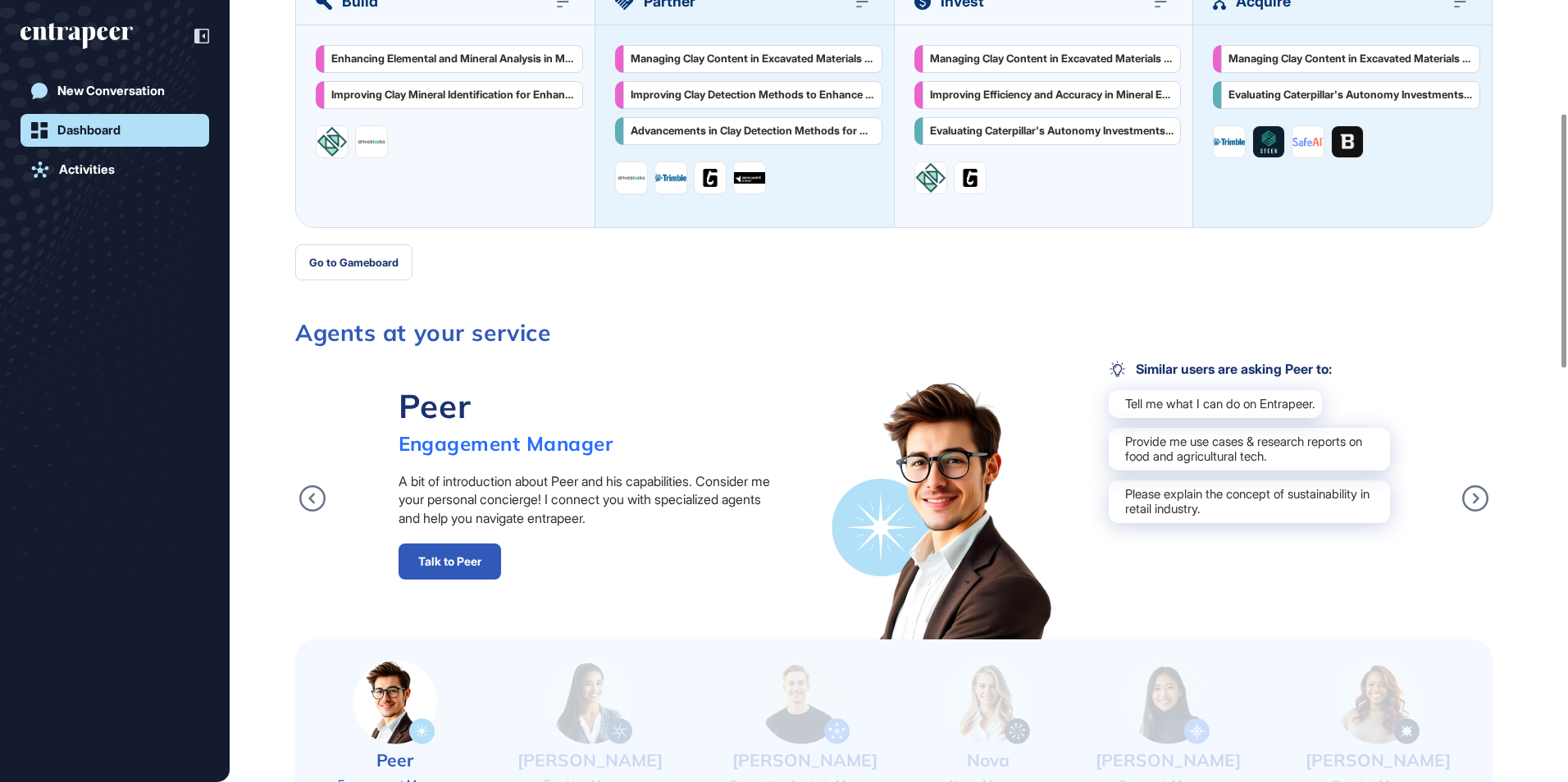 scroll, scrollTop: 410, scrollLeft: 0, axis: vertical 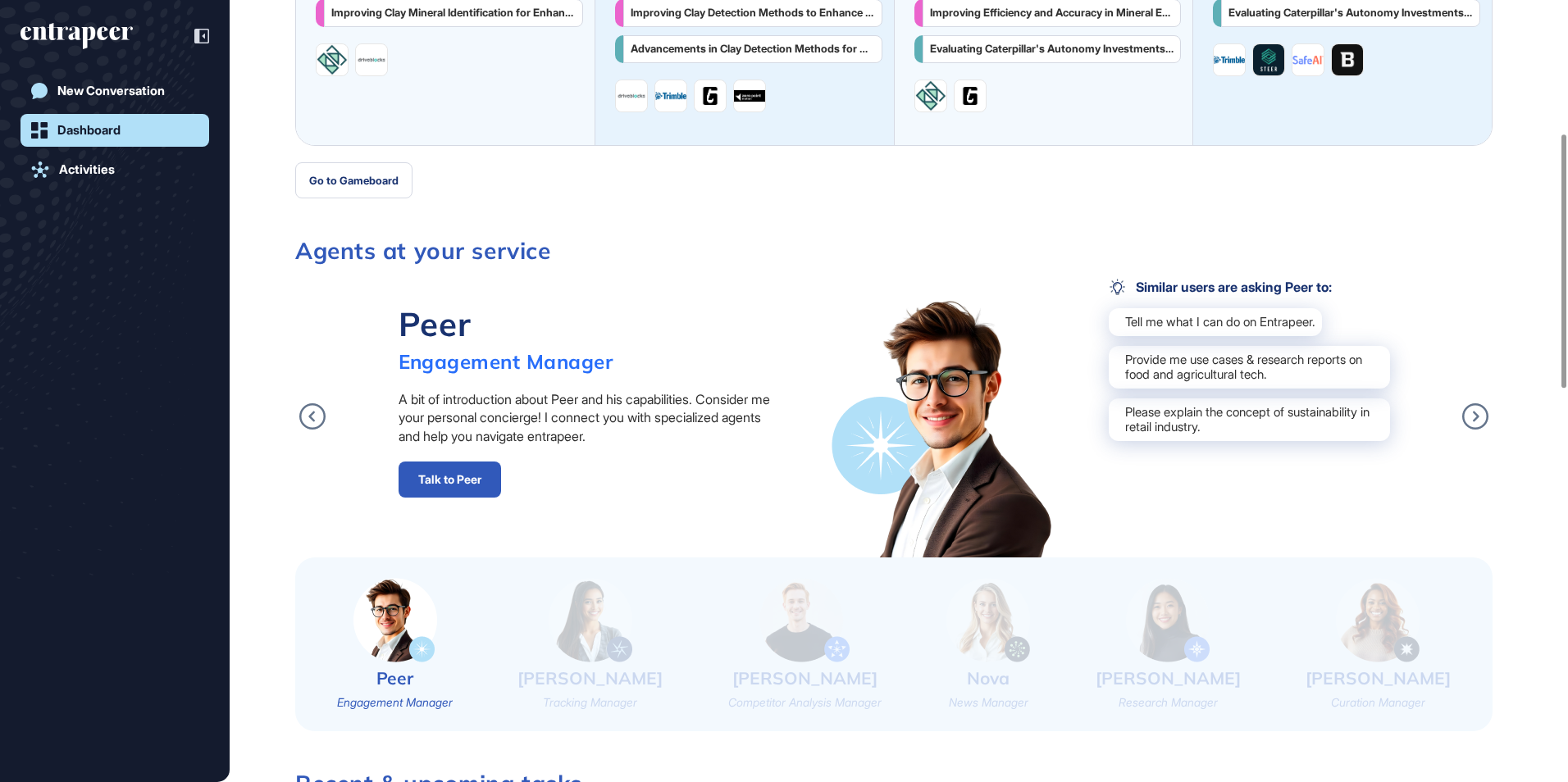 click on "Talk to Peer" at bounding box center (449, 480) 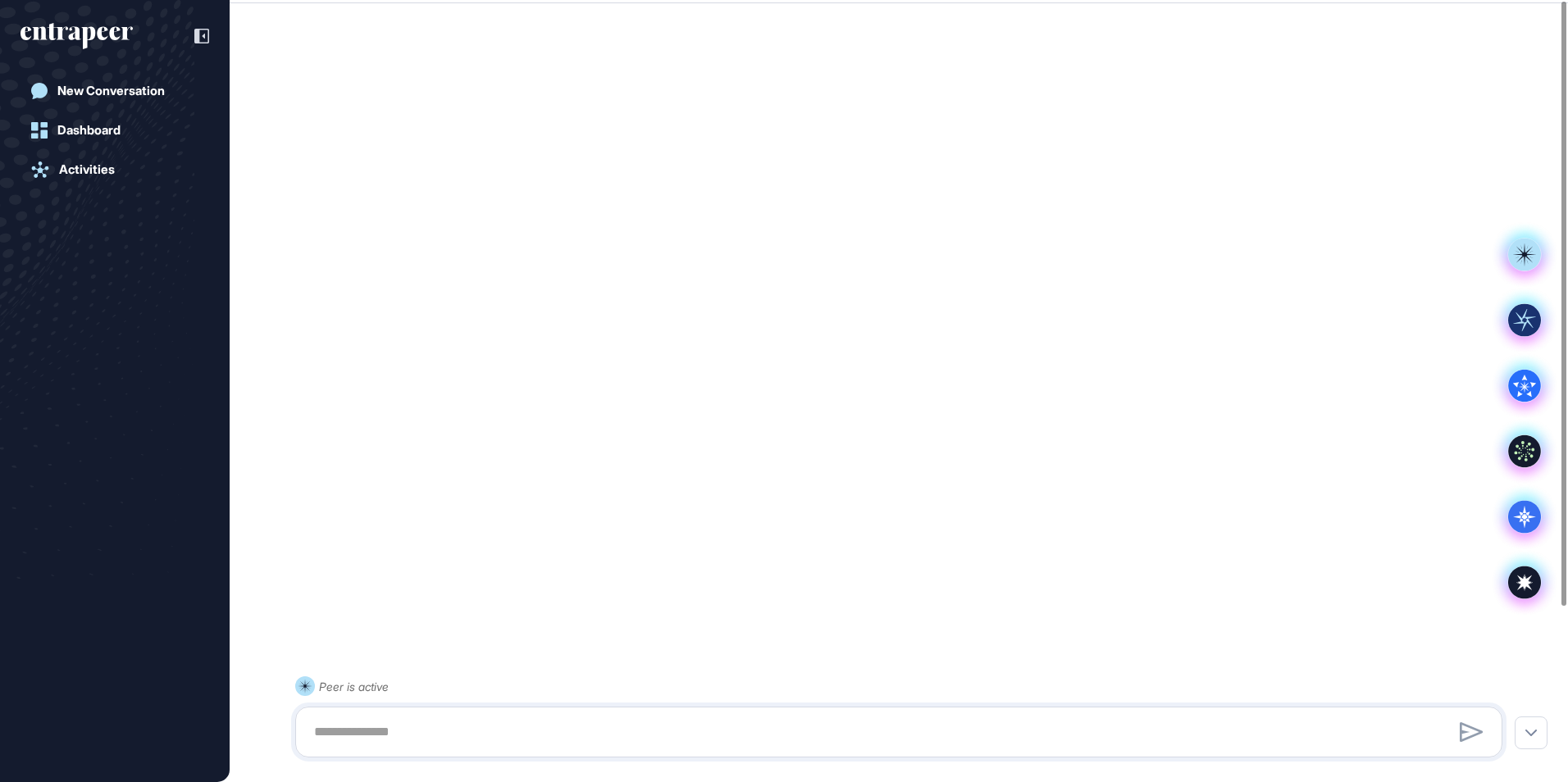 scroll, scrollTop: 0, scrollLeft: 0, axis: both 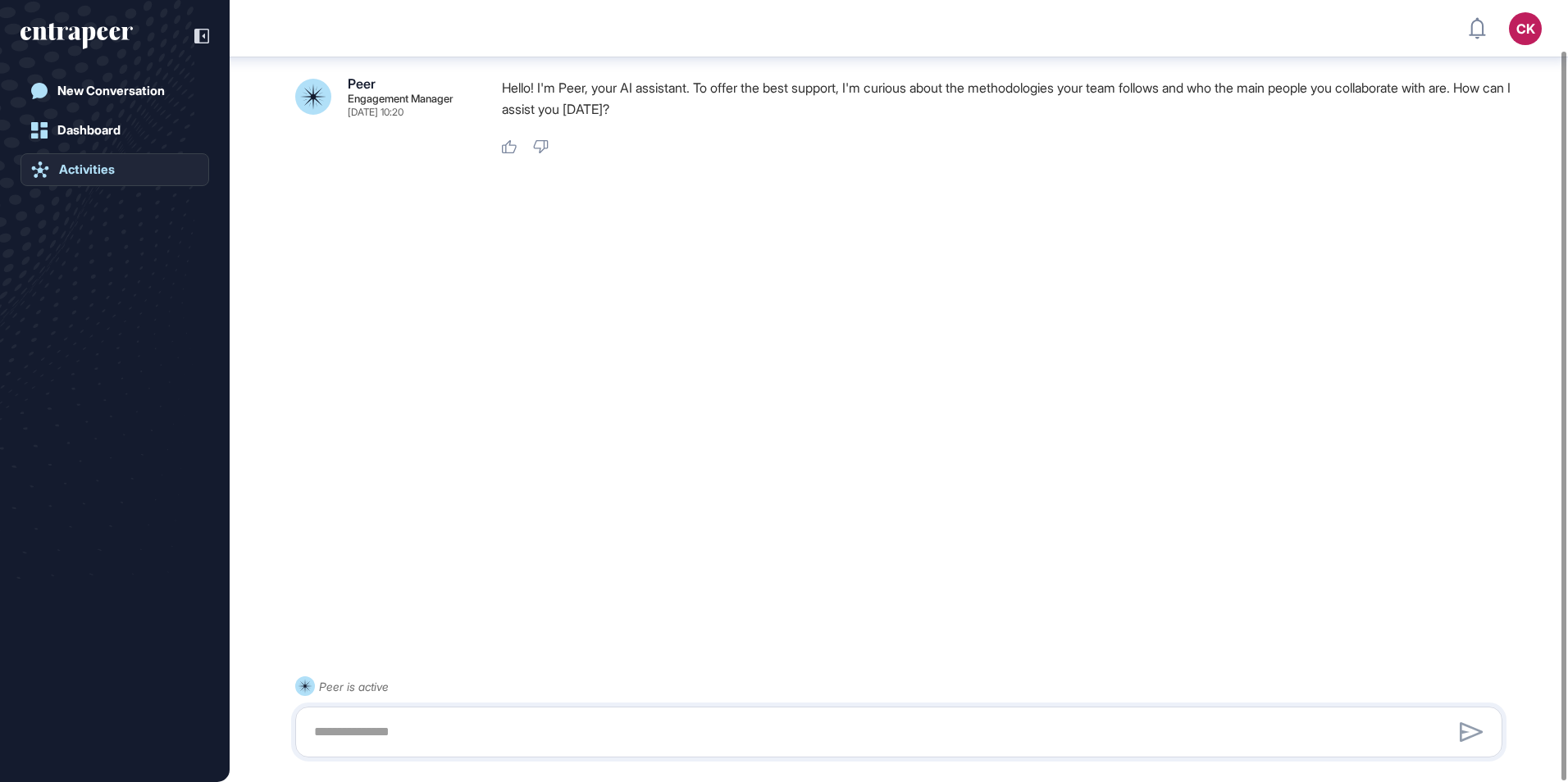 click on "Activities" at bounding box center [87, 170] 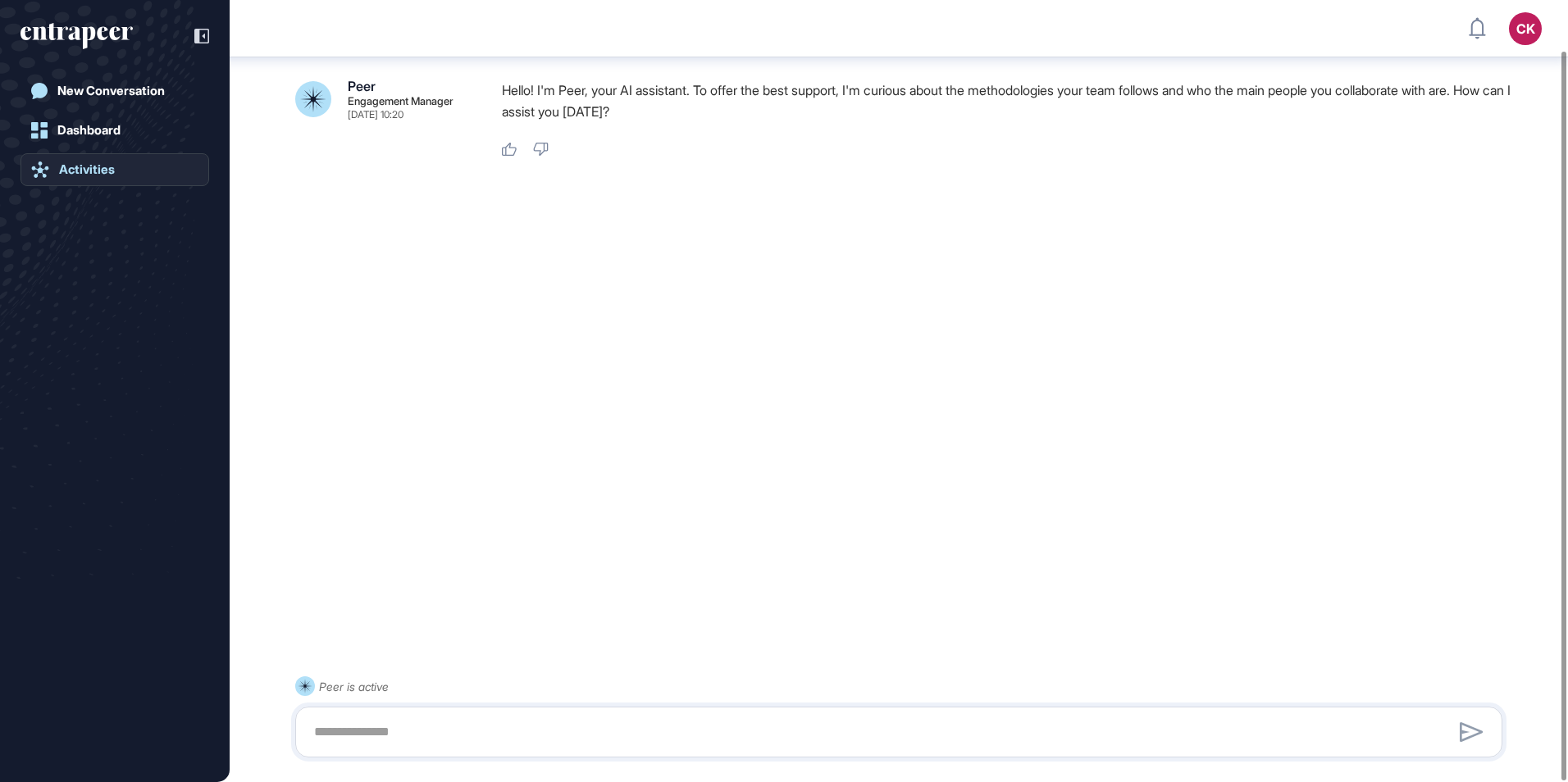 scroll, scrollTop: 53, scrollLeft: 0, axis: vertical 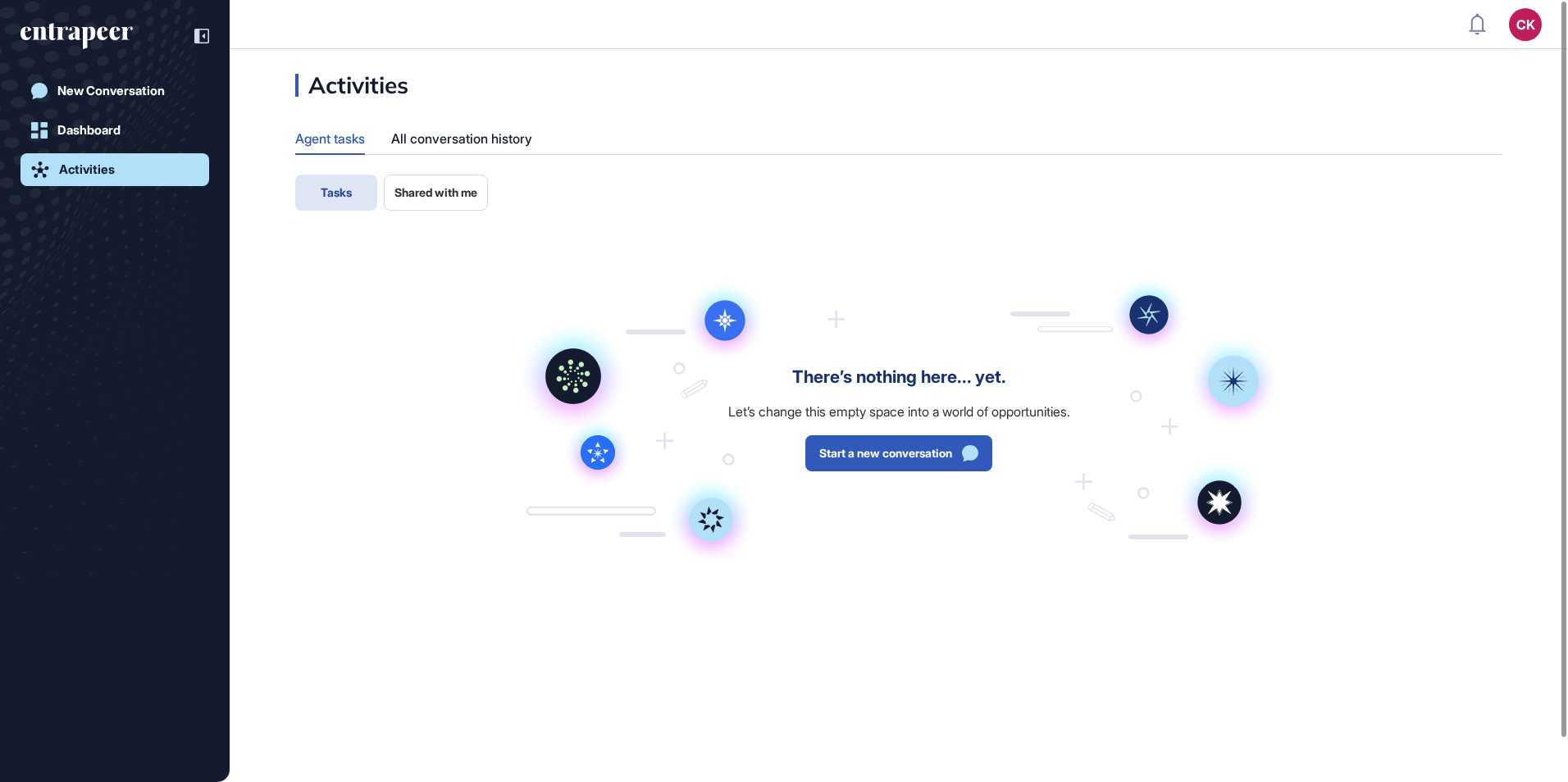 click on "There’s nothing here... yet. Let’s change this empty space into a world of opportunities. Start a new conversation" at bounding box center [899, 420] 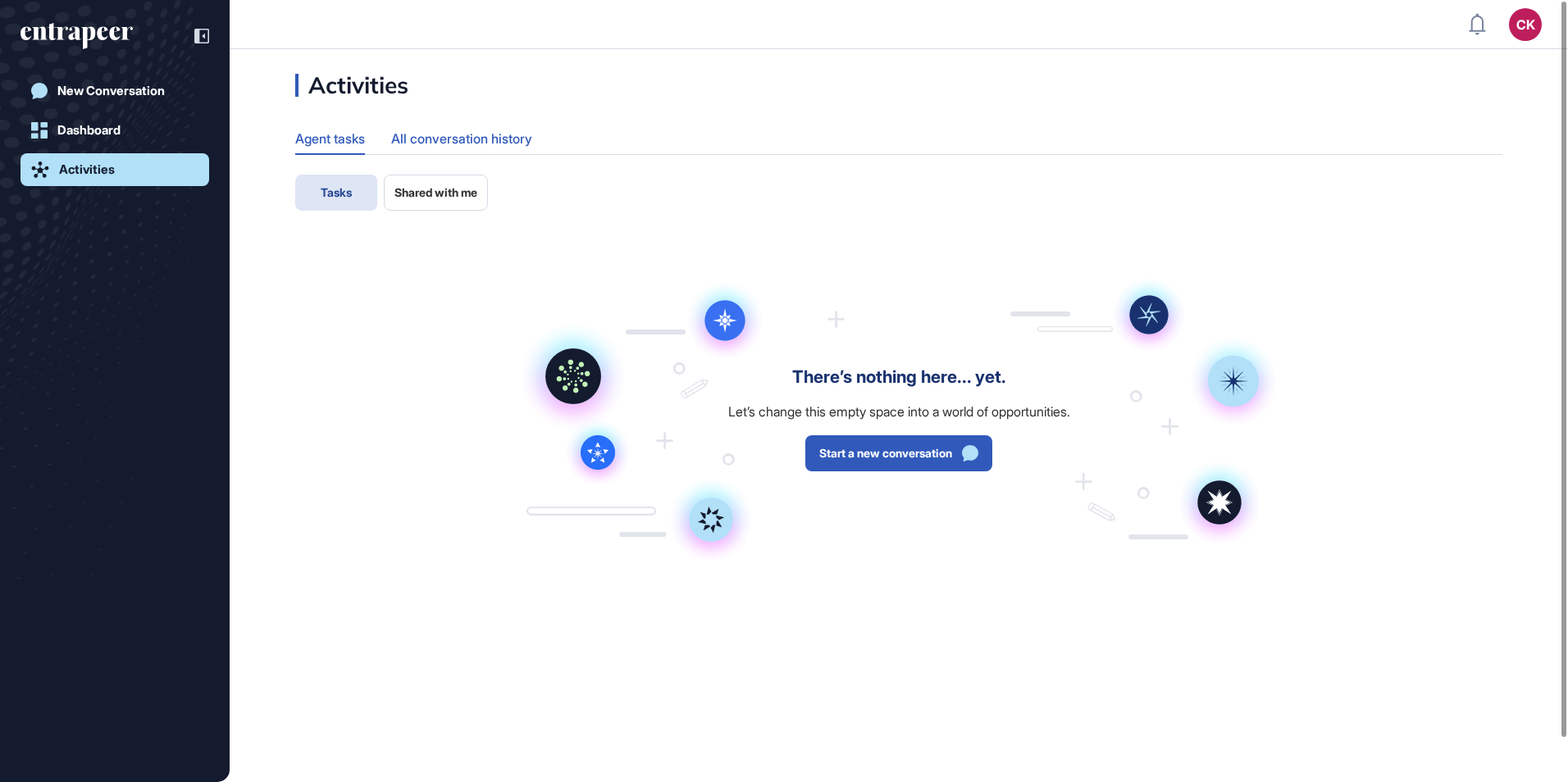 click on "All conversation history" at bounding box center (462, 139) 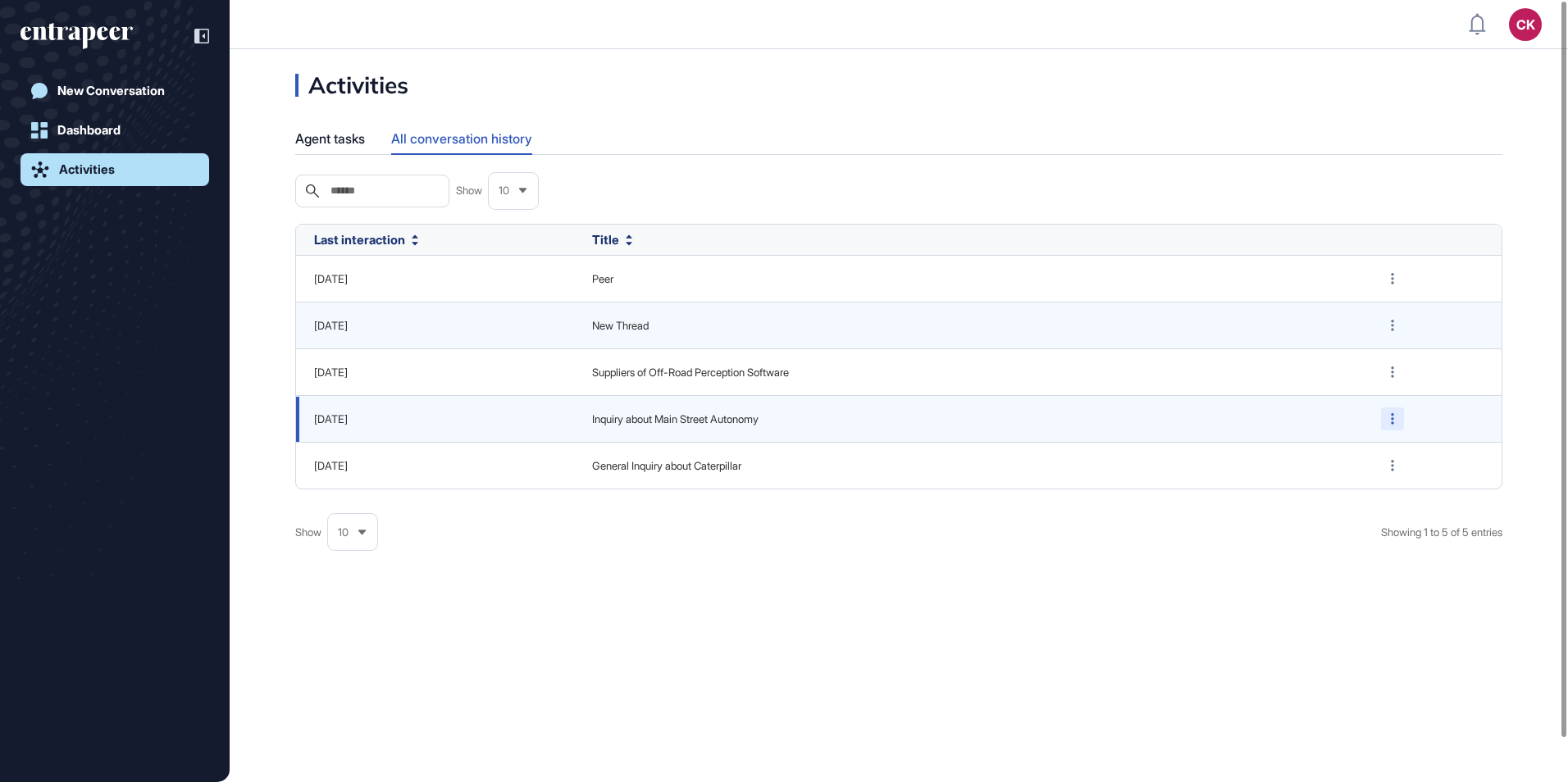 click 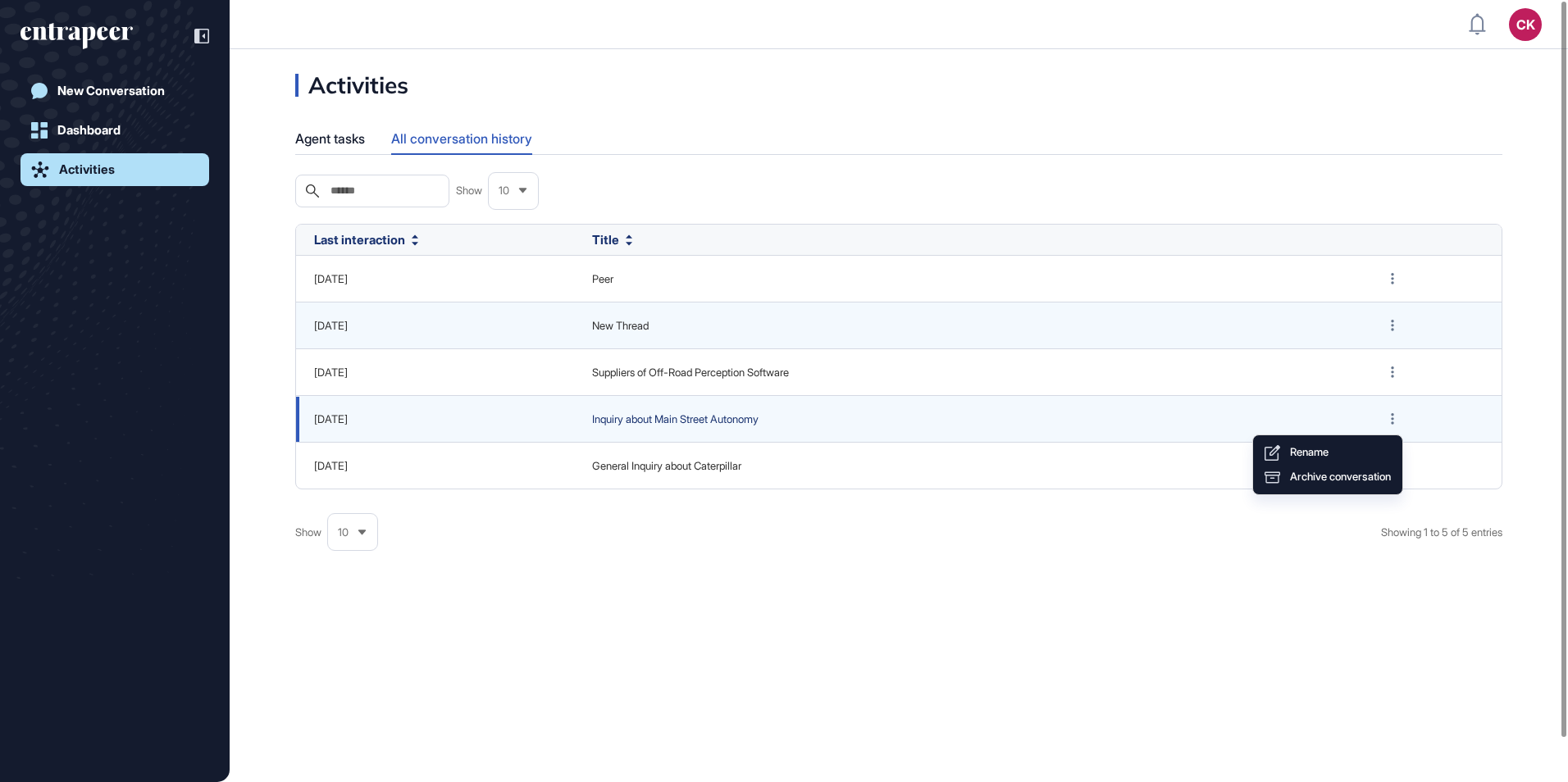 click on "Inquiry about Main Street Autonomy" at bounding box center [969, 420] 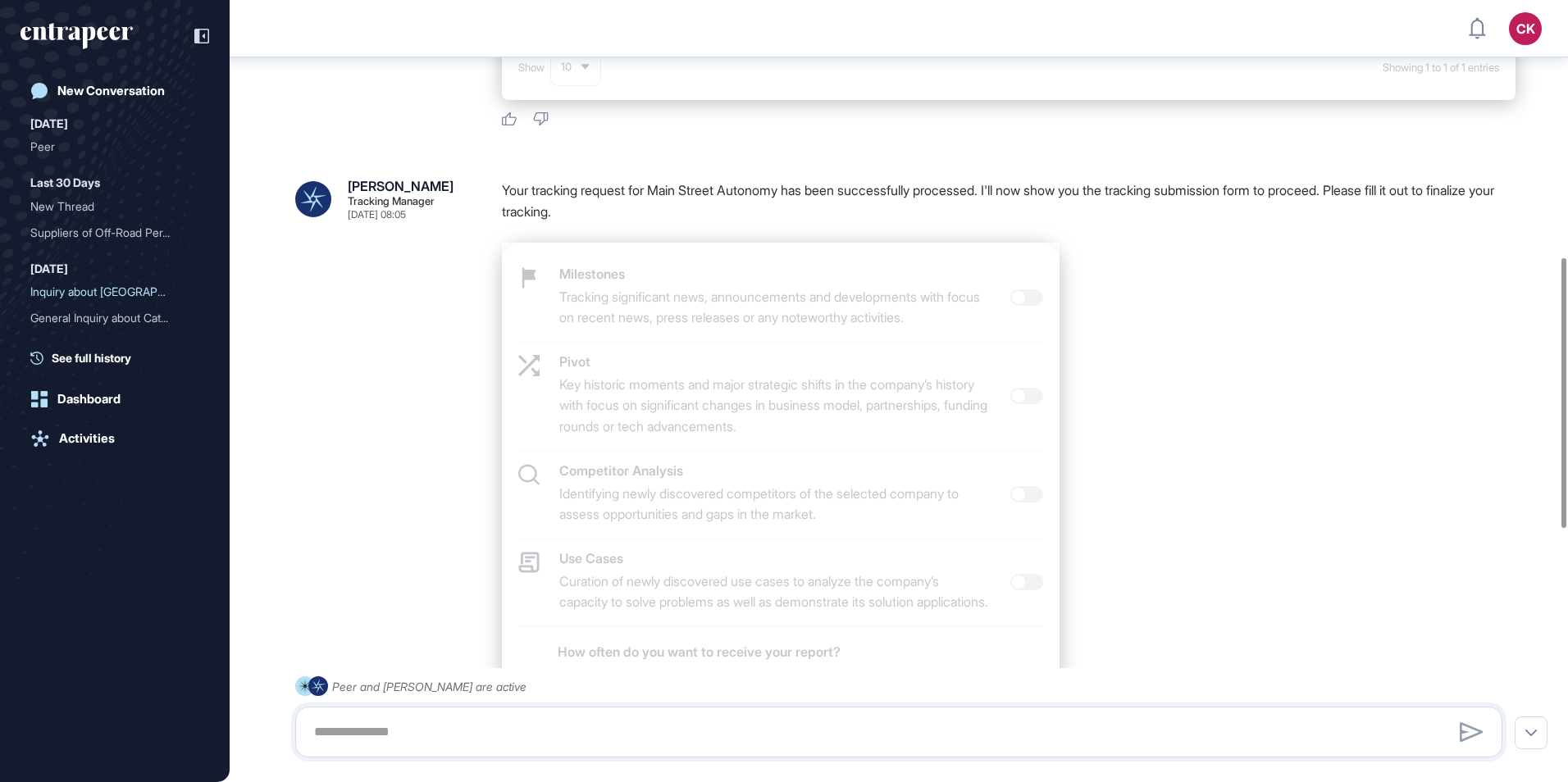scroll, scrollTop: 746, scrollLeft: 0, axis: vertical 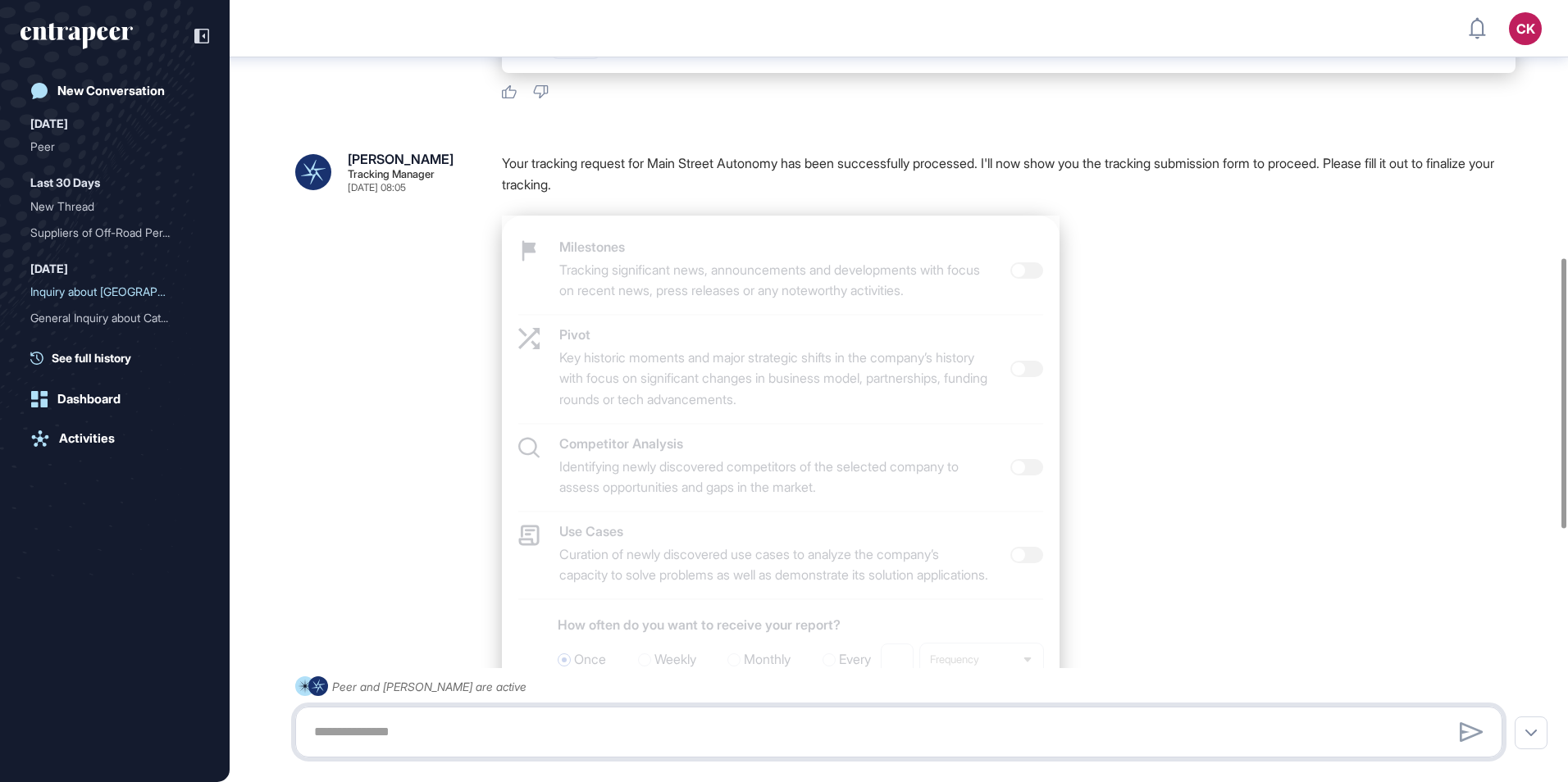 click at bounding box center (899, 732) 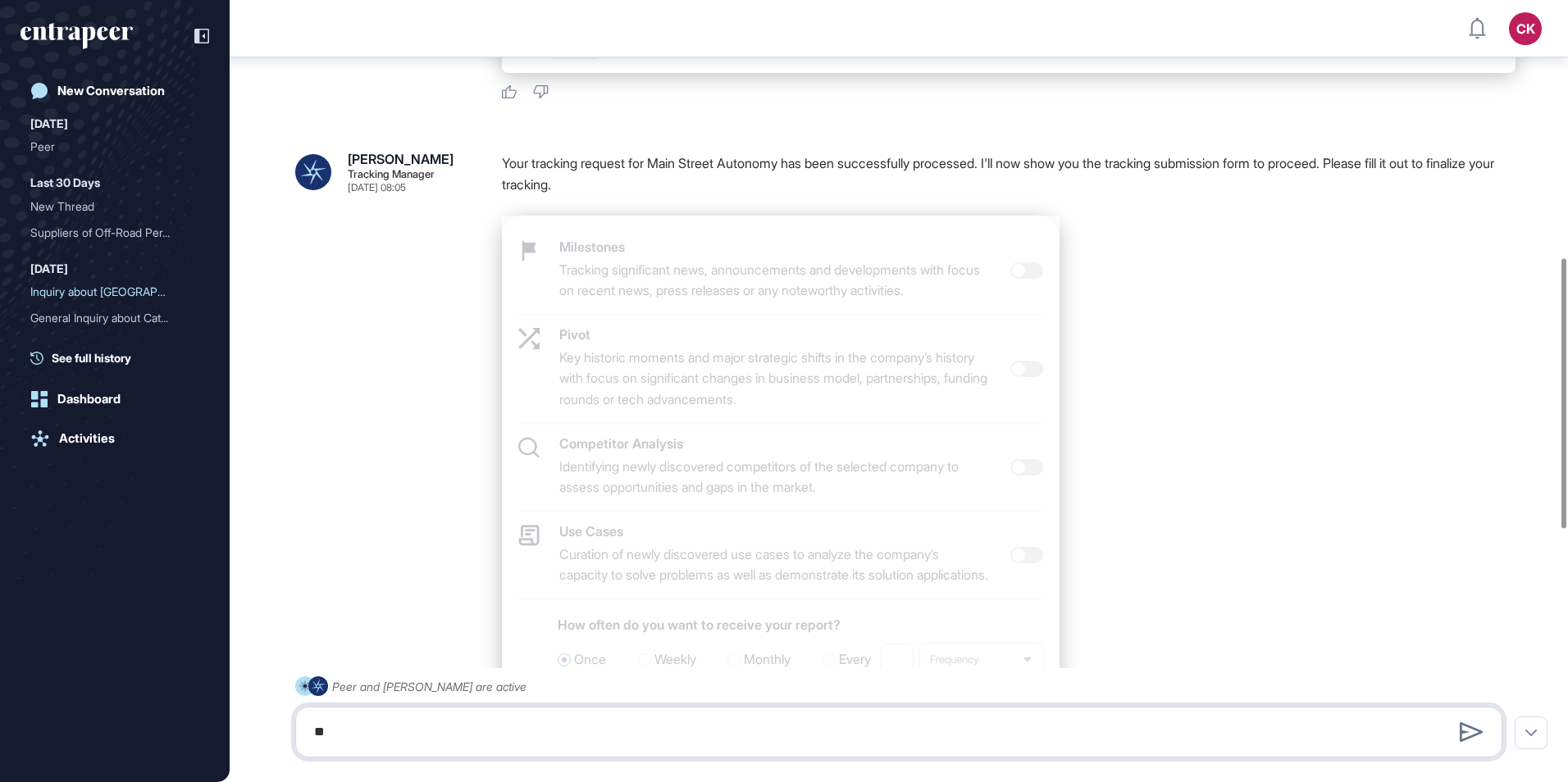 type on "*" 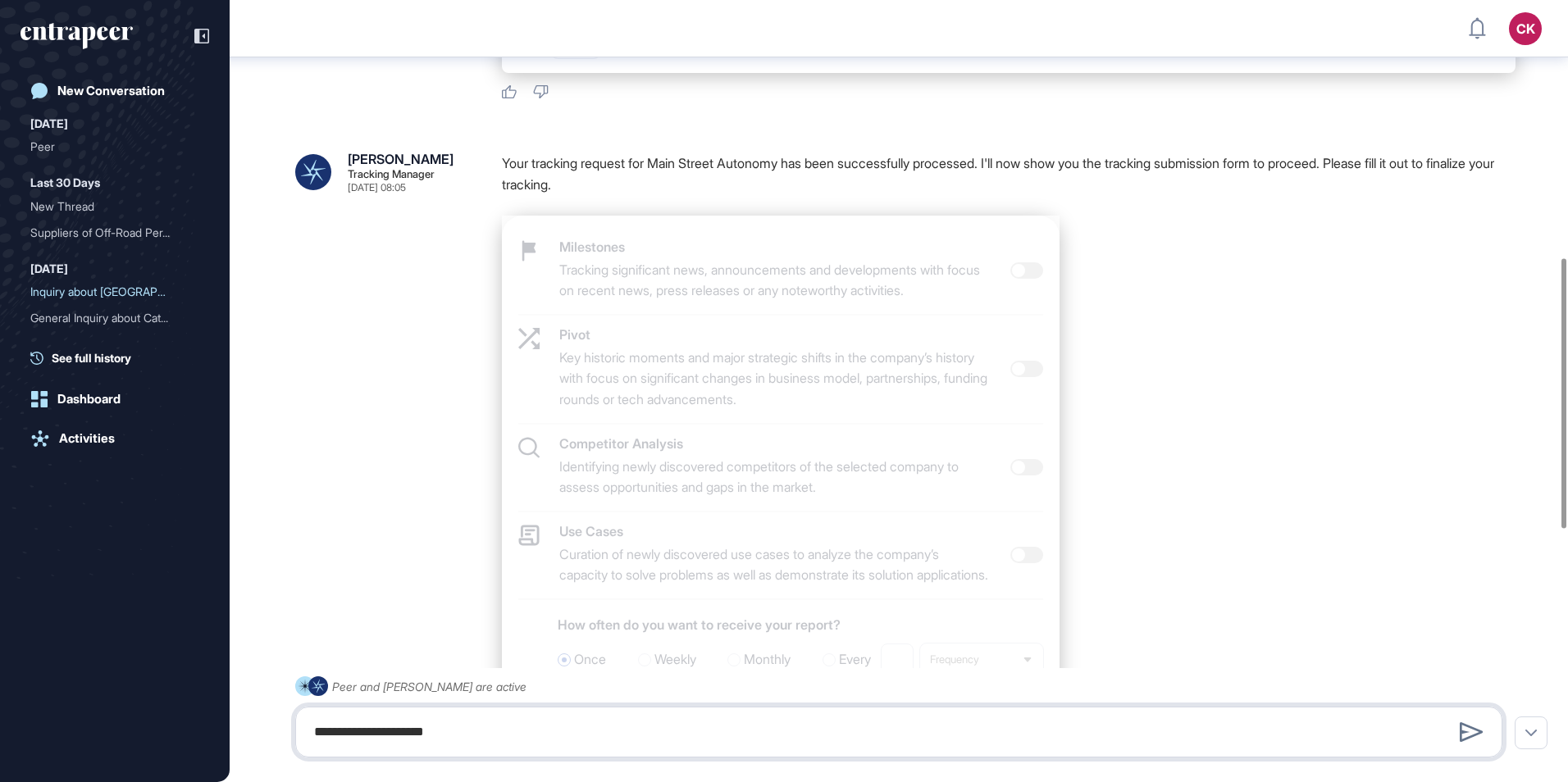 type on "**********" 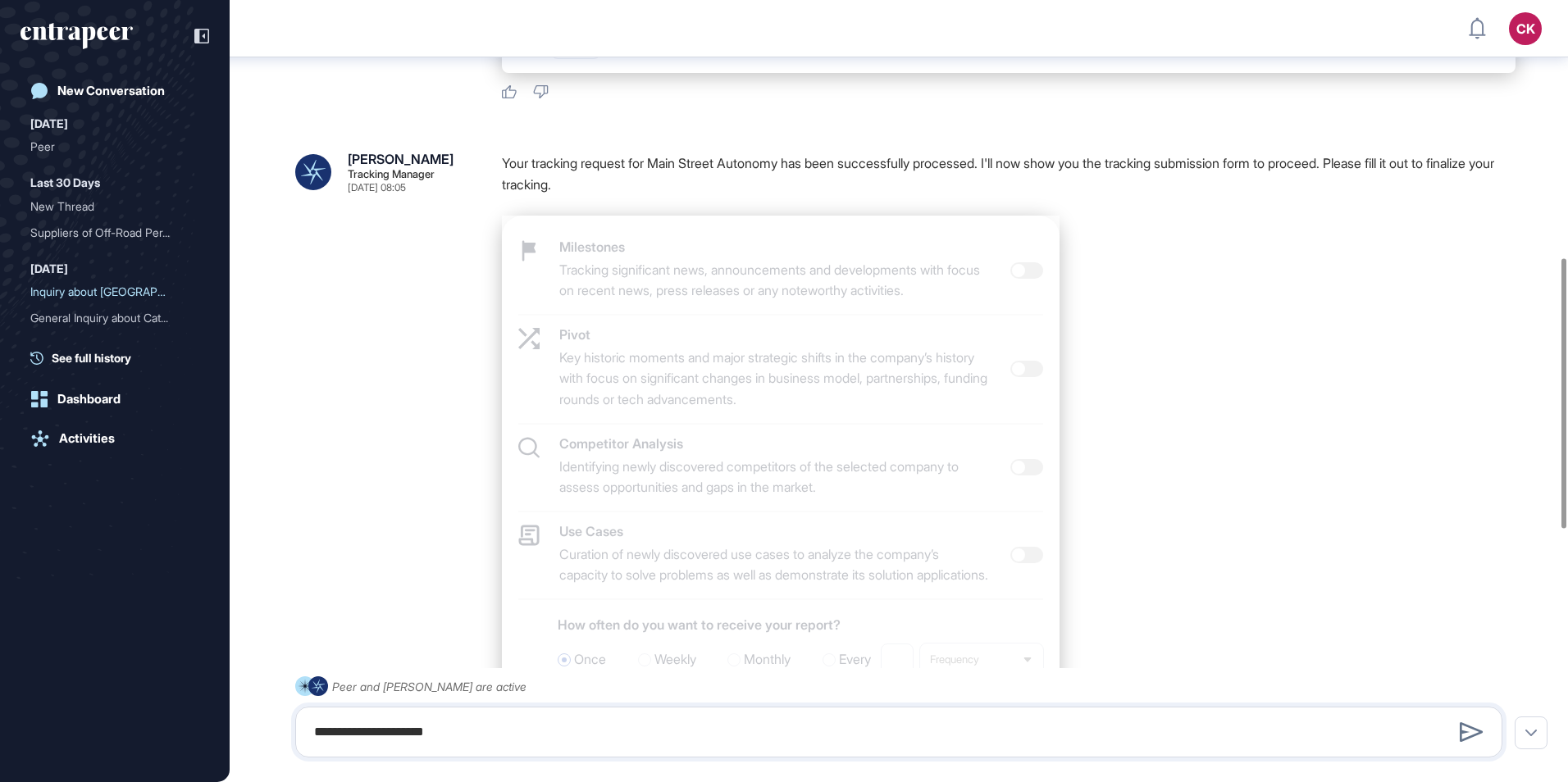 type 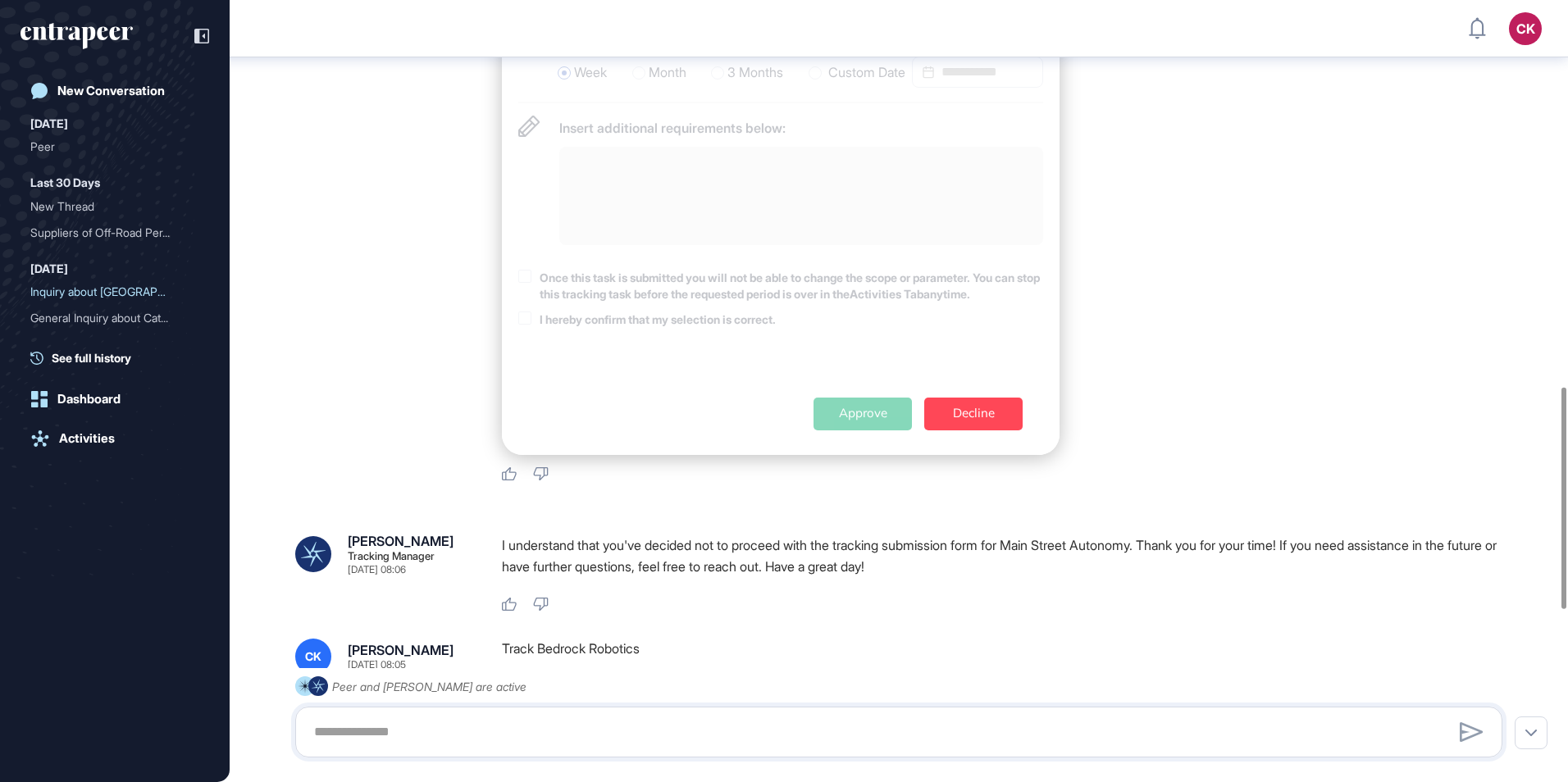 scroll, scrollTop: 1324, scrollLeft: 0, axis: vertical 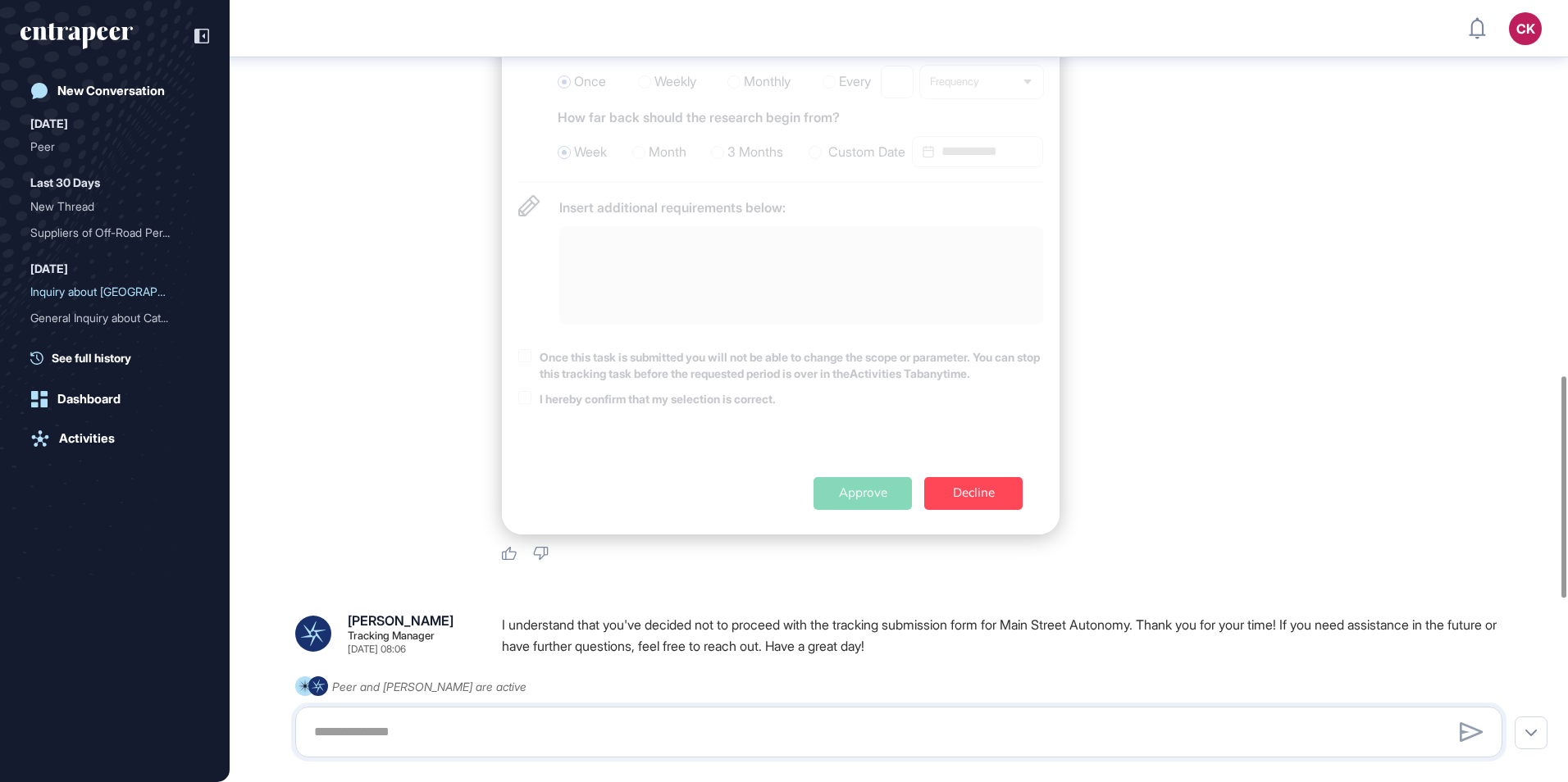 click on "When you give your approval, our tracking team will start working with the parameters you set. Approve Decline" 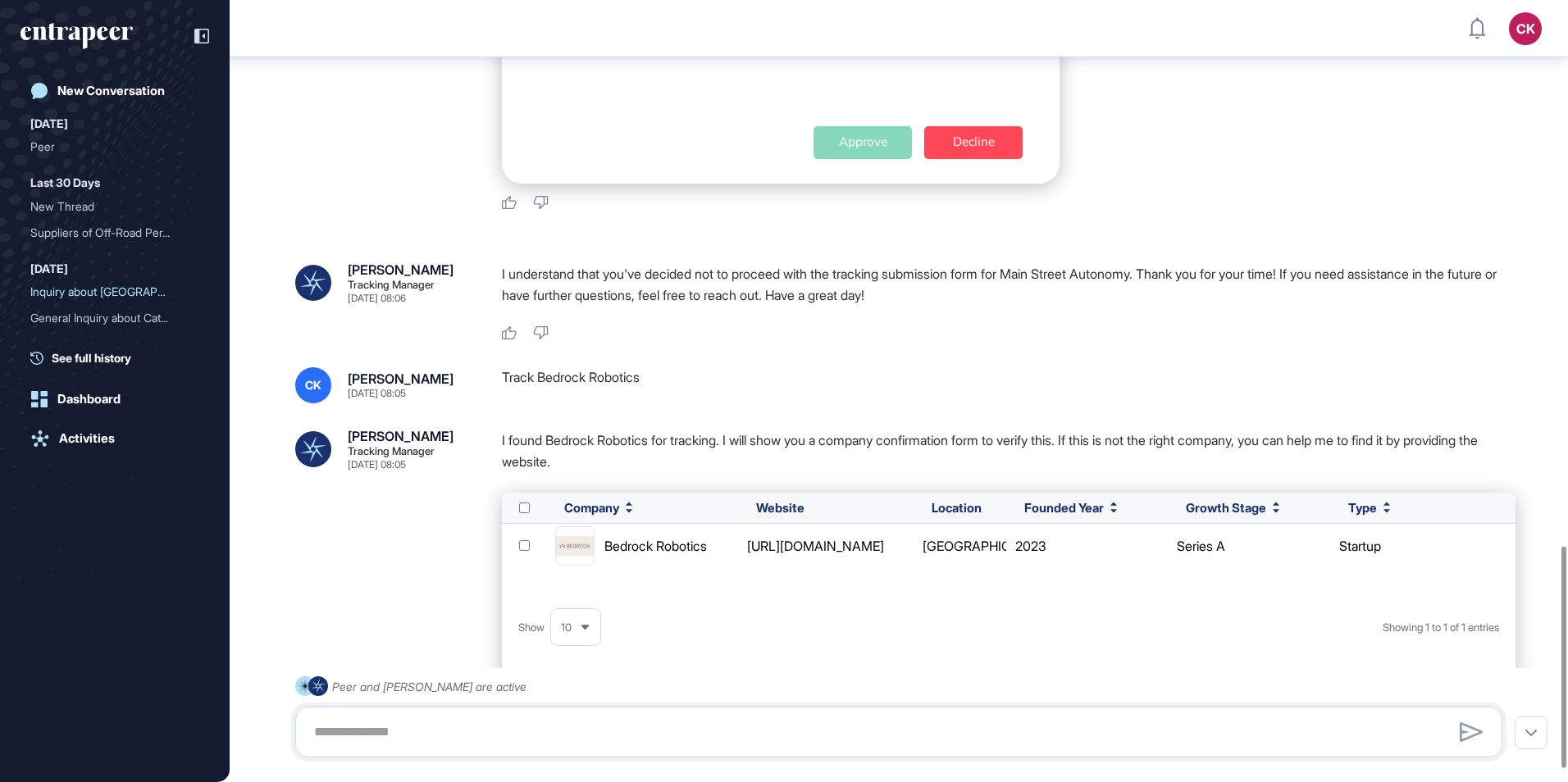 scroll, scrollTop: 1969, scrollLeft: 0, axis: vertical 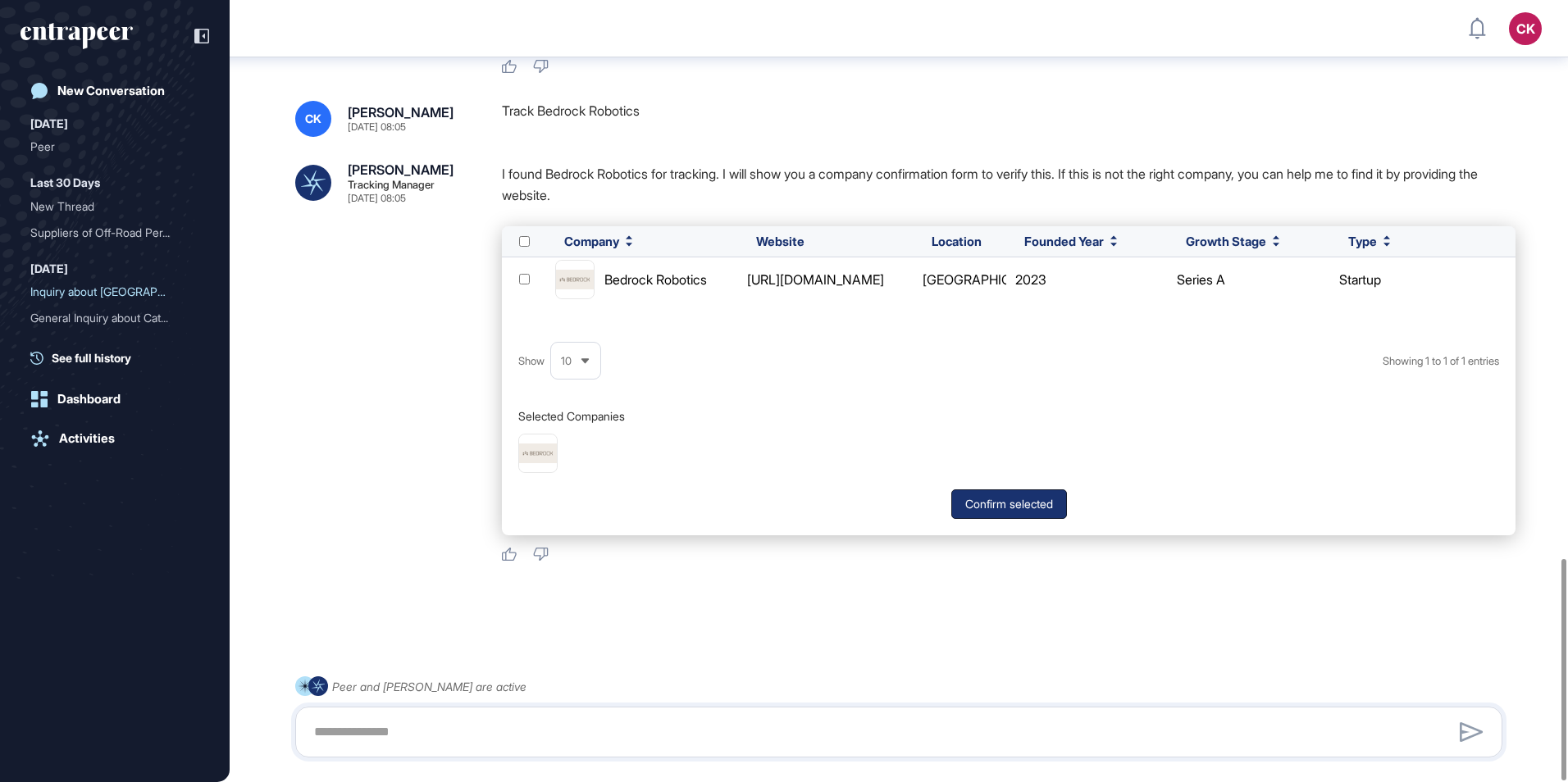 click on "Confirm selected" at bounding box center [1009, 504] 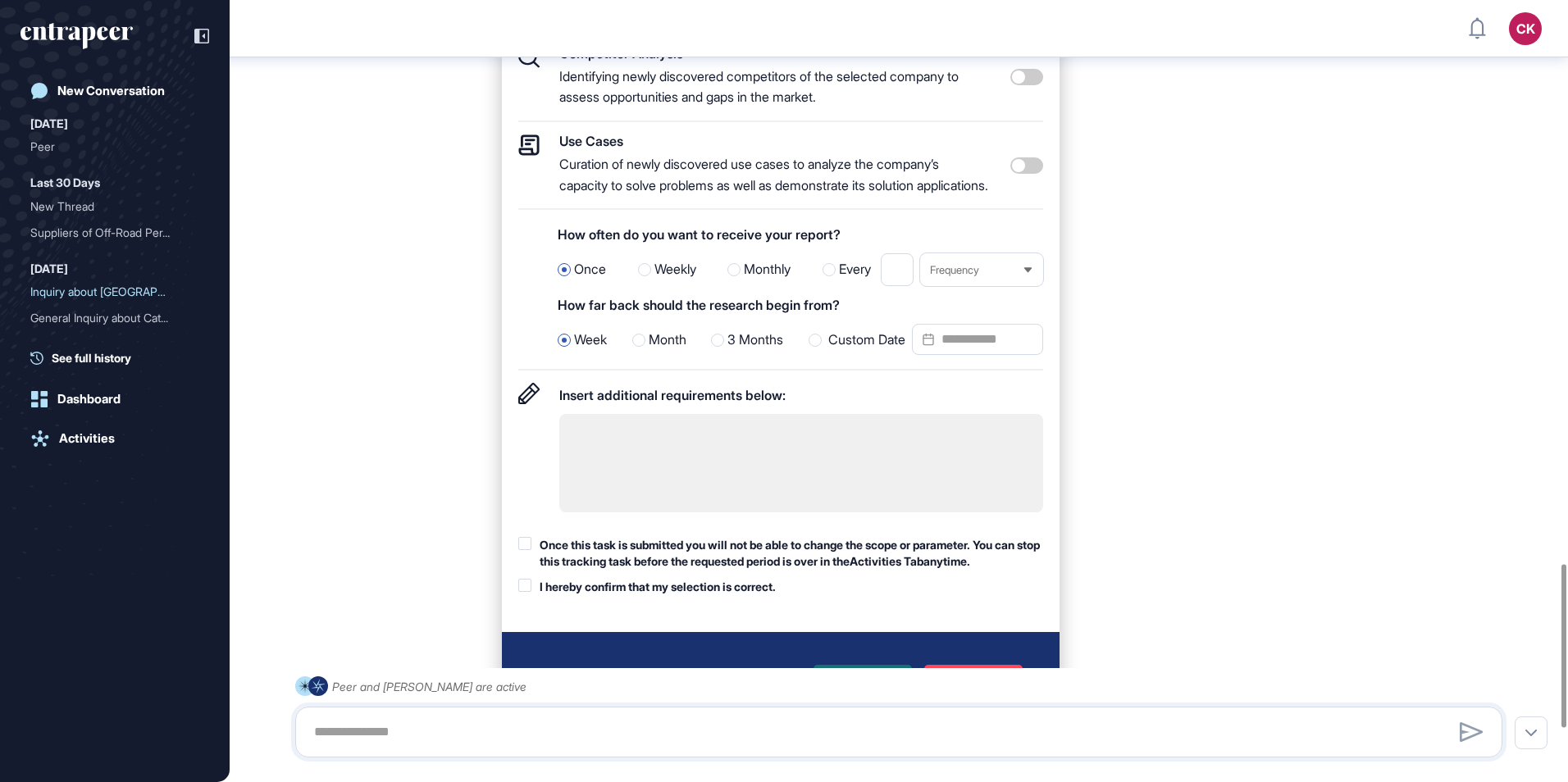 scroll, scrollTop: 2694, scrollLeft: 0, axis: vertical 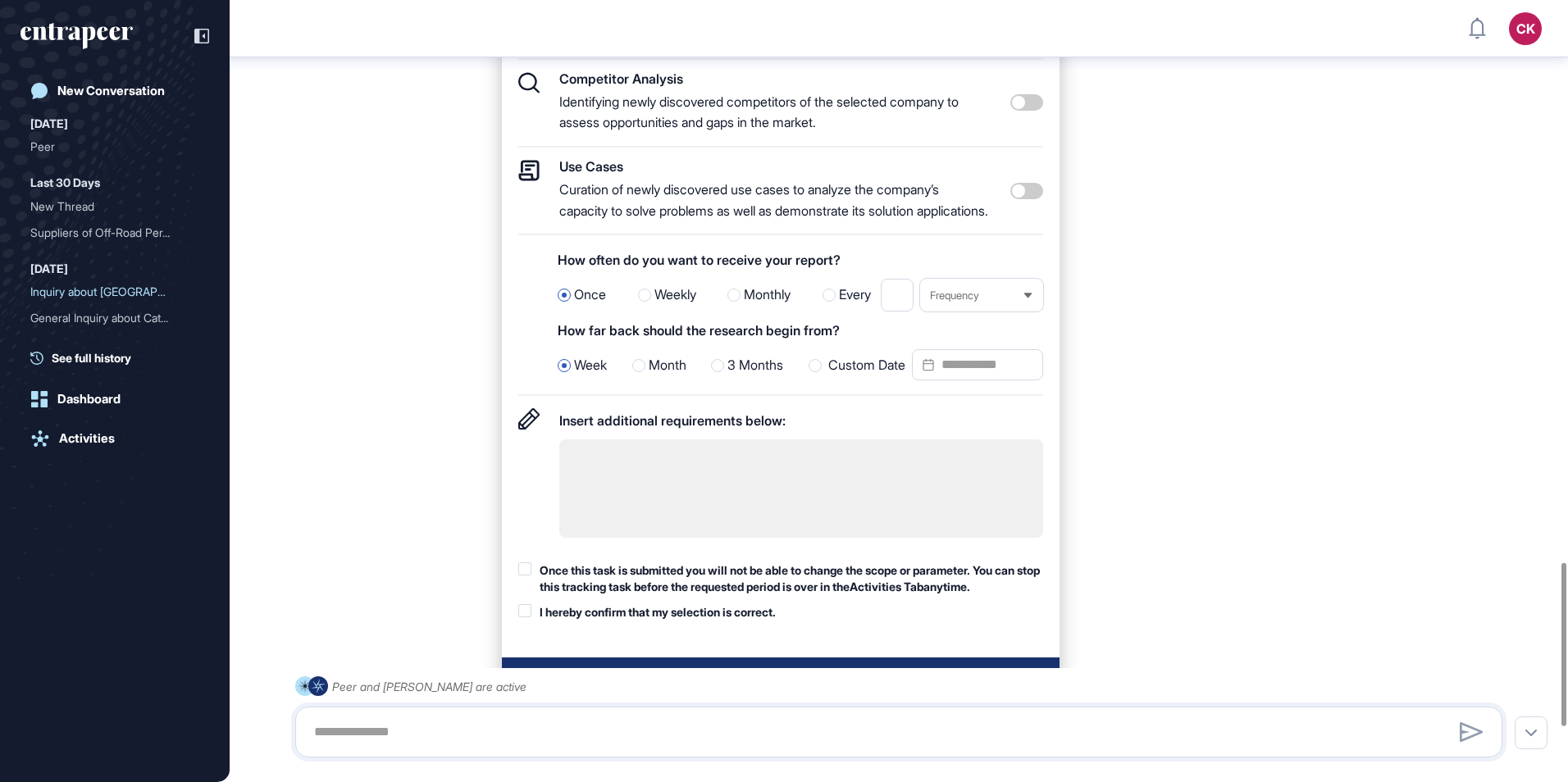 click at bounding box center [734, 295] 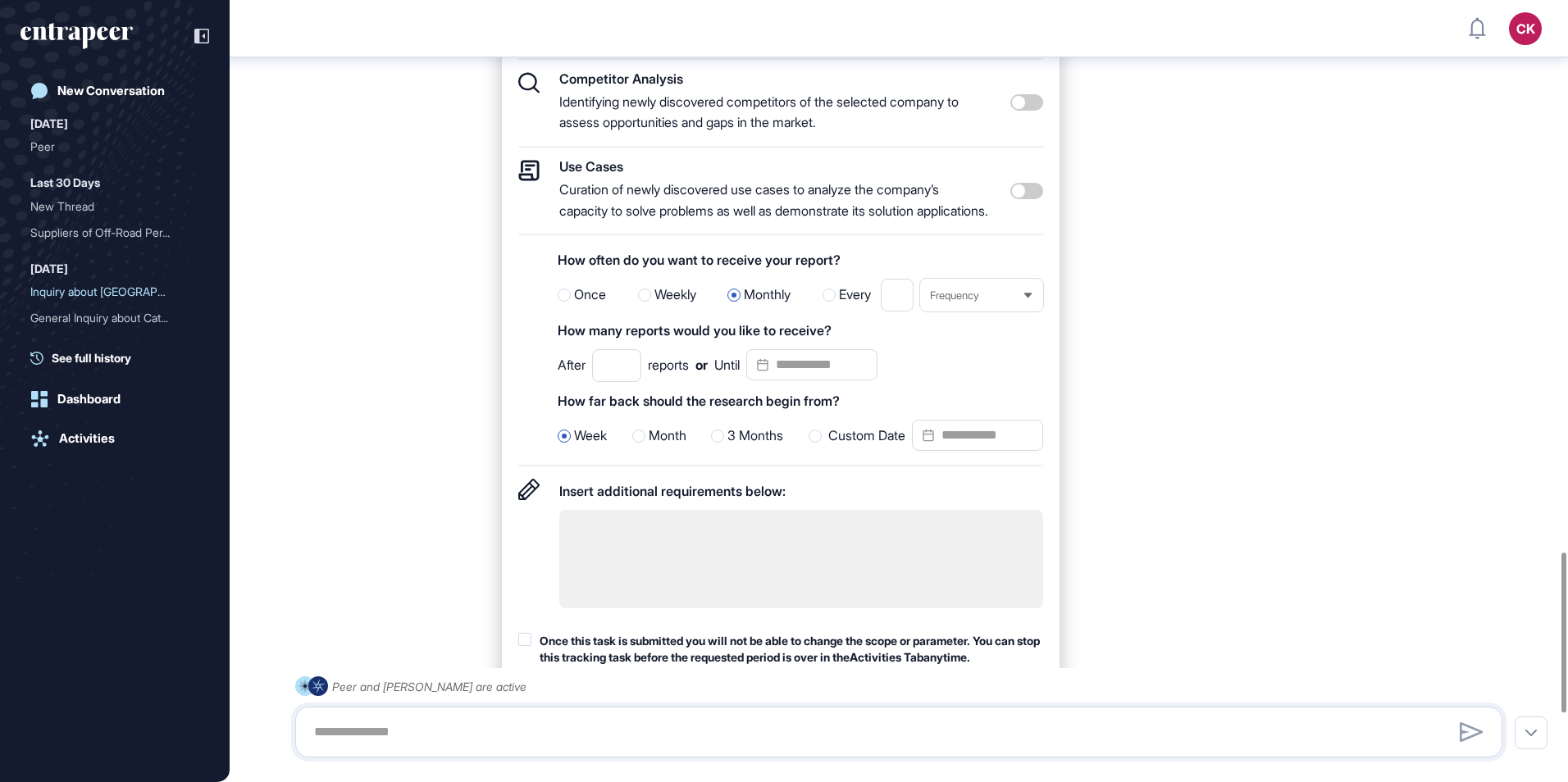 click on "*" at bounding box center [617, 366] 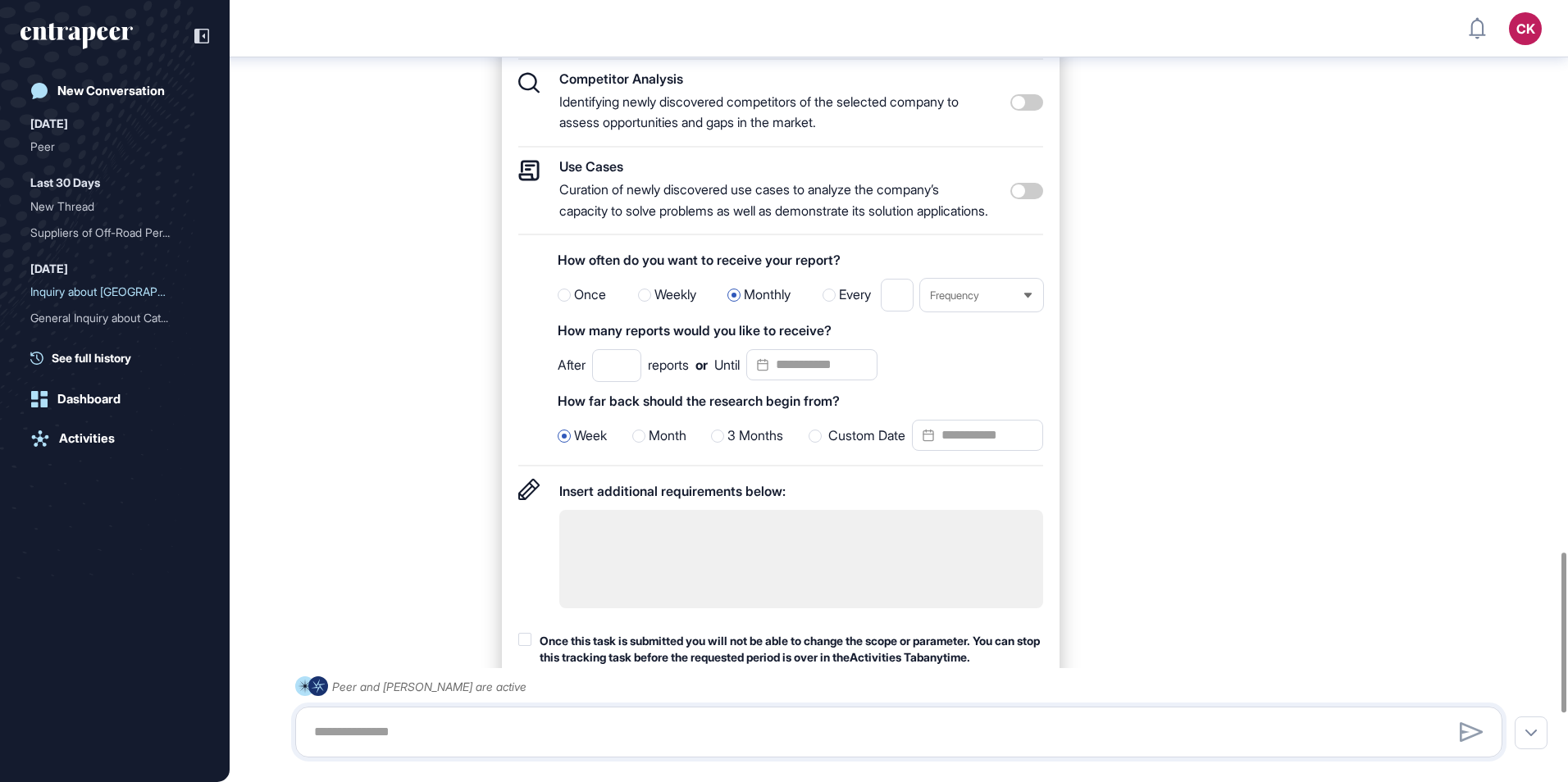 type on "*" 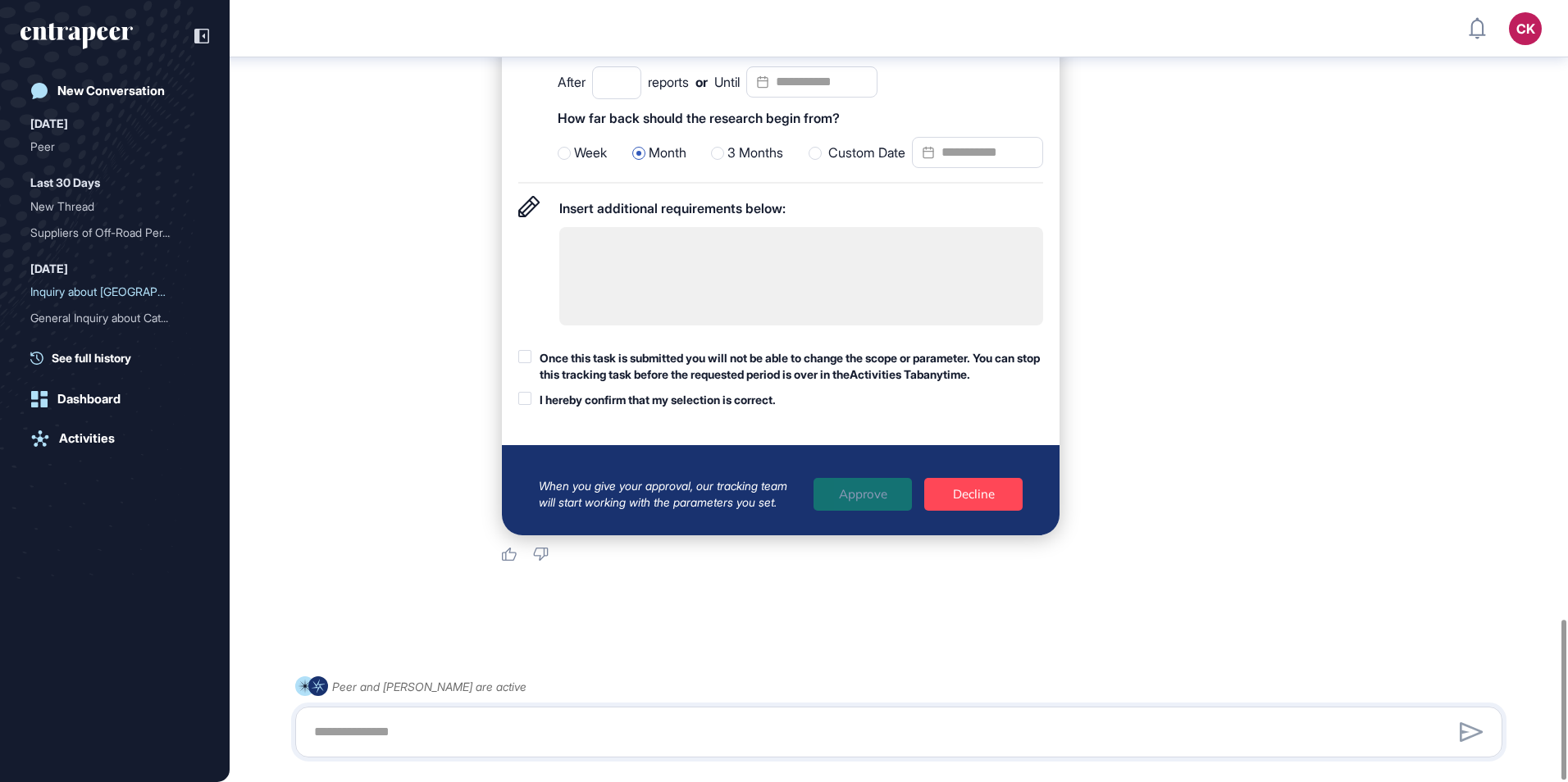 scroll, scrollTop: 3021, scrollLeft: 0, axis: vertical 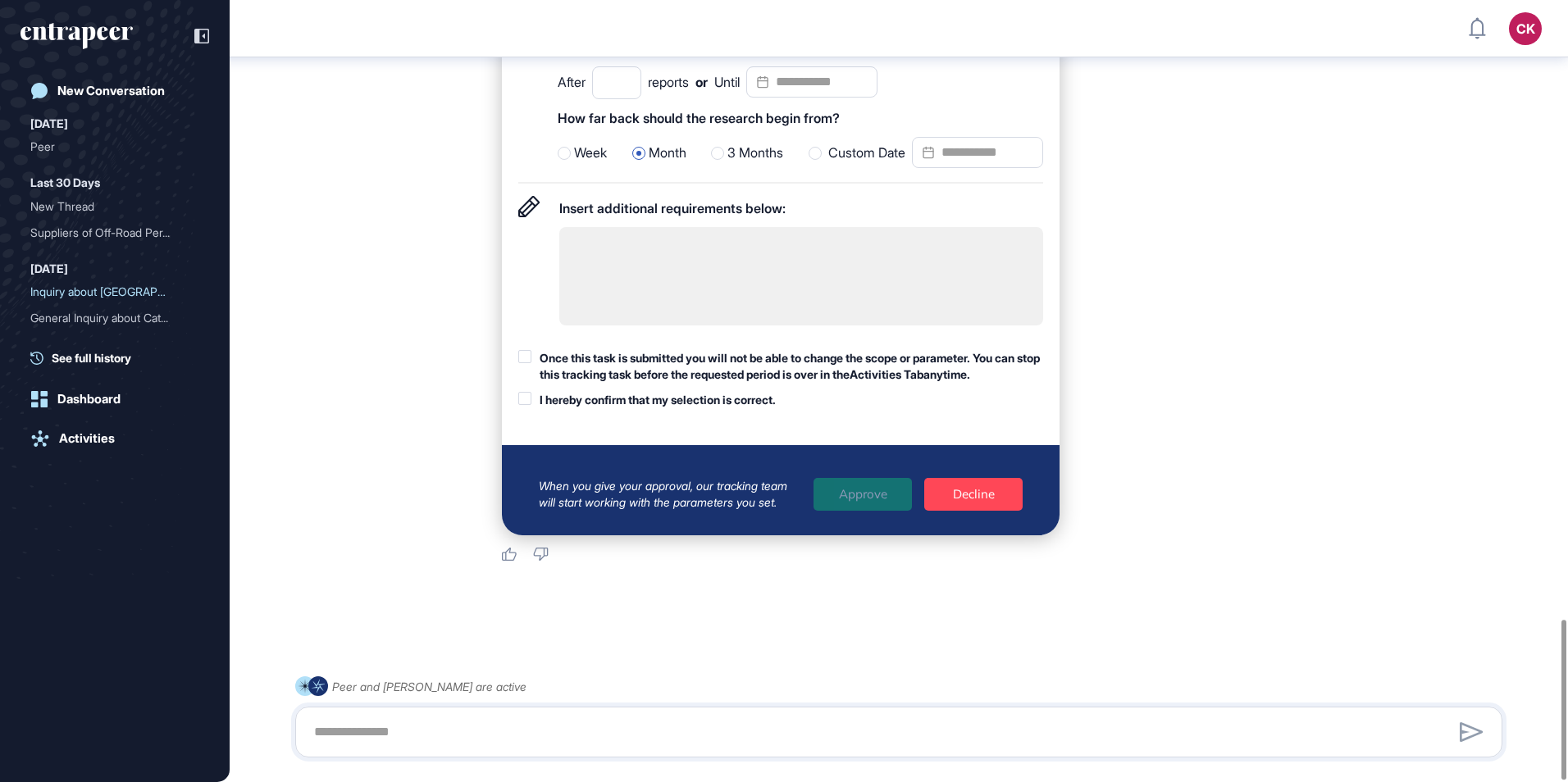 click at bounding box center (525, 357) 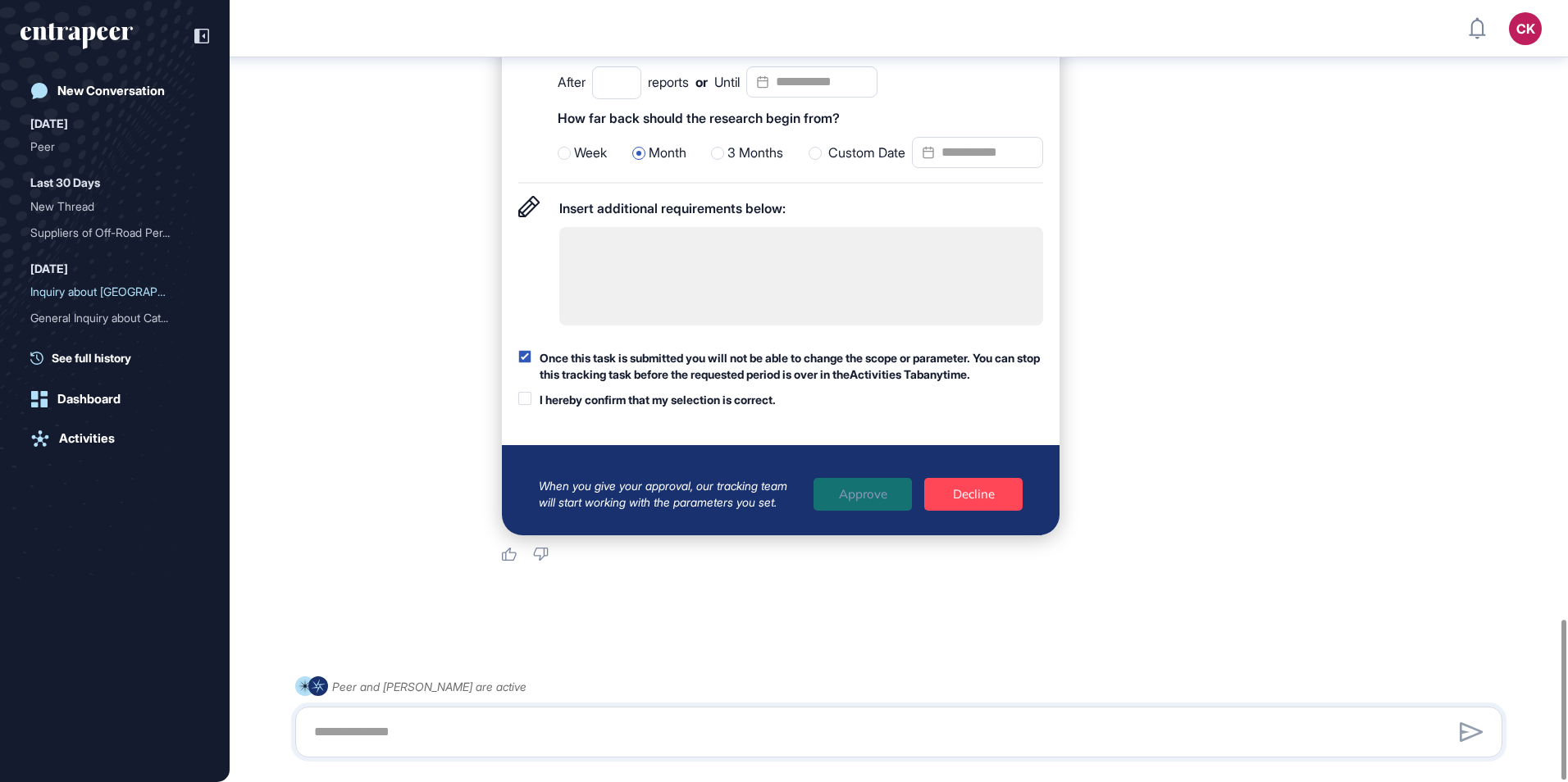 click at bounding box center [525, 398] 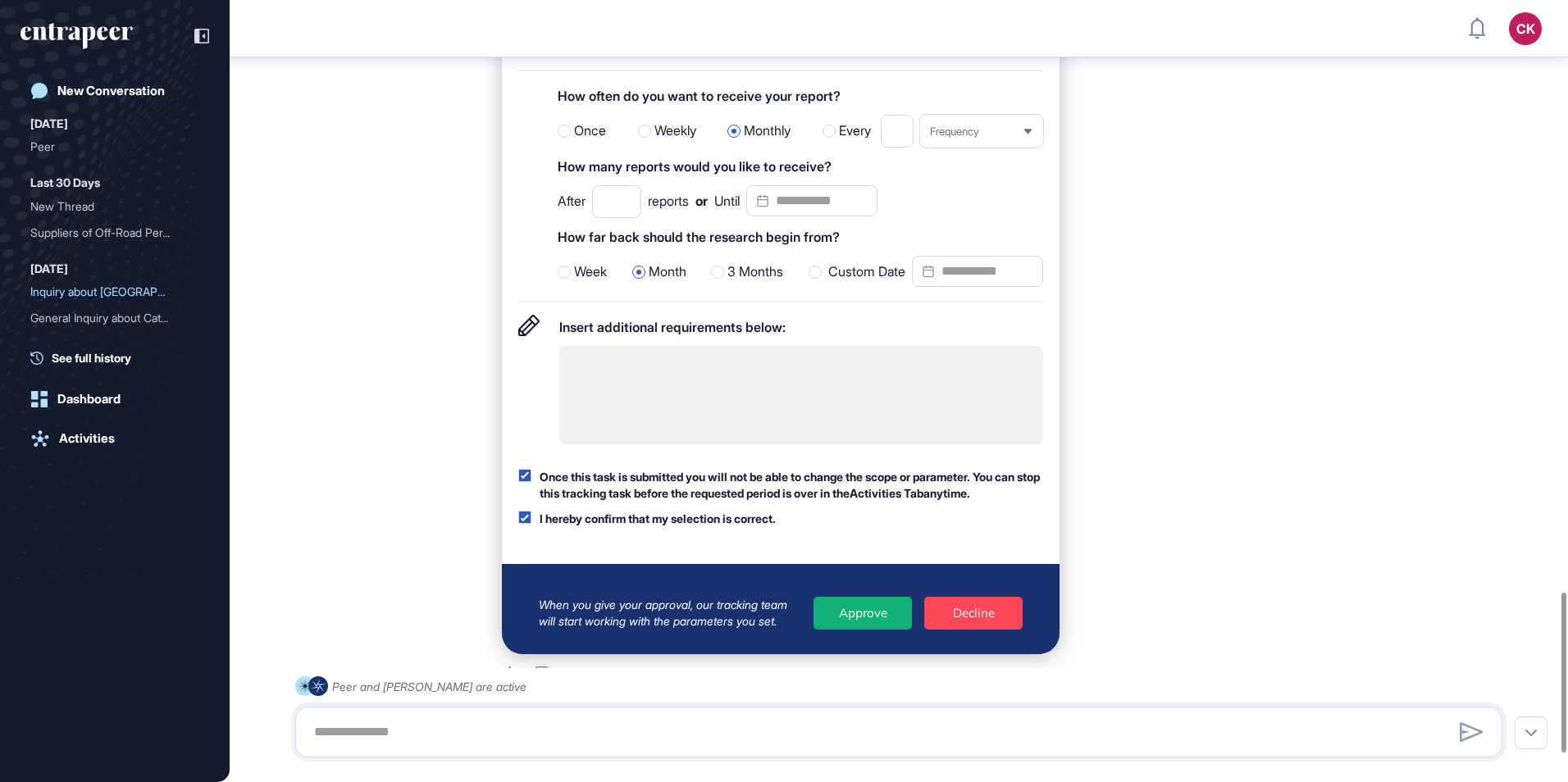 scroll, scrollTop: 2939, scrollLeft: 0, axis: vertical 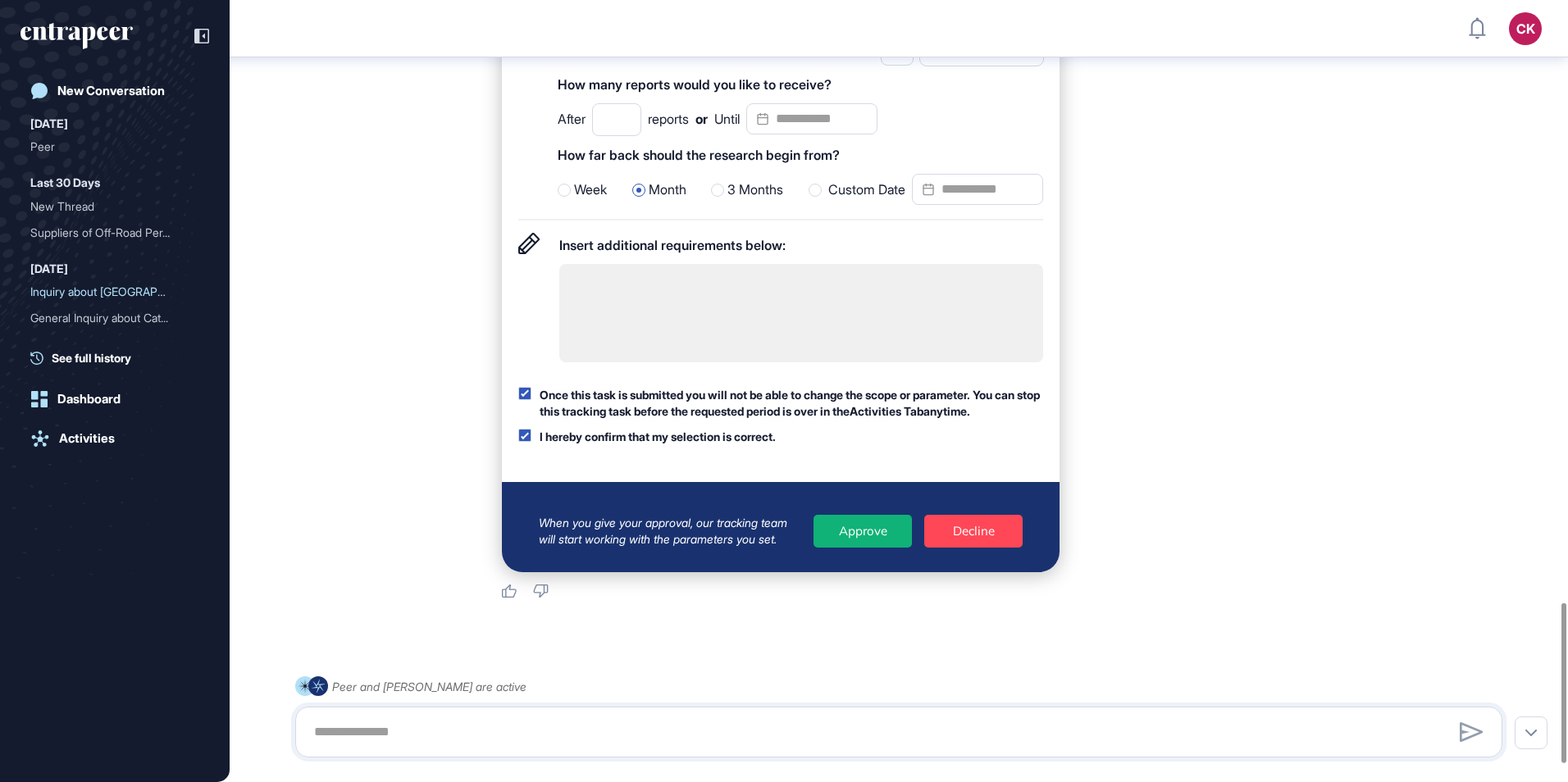 click on "Approve" at bounding box center (863, 531) 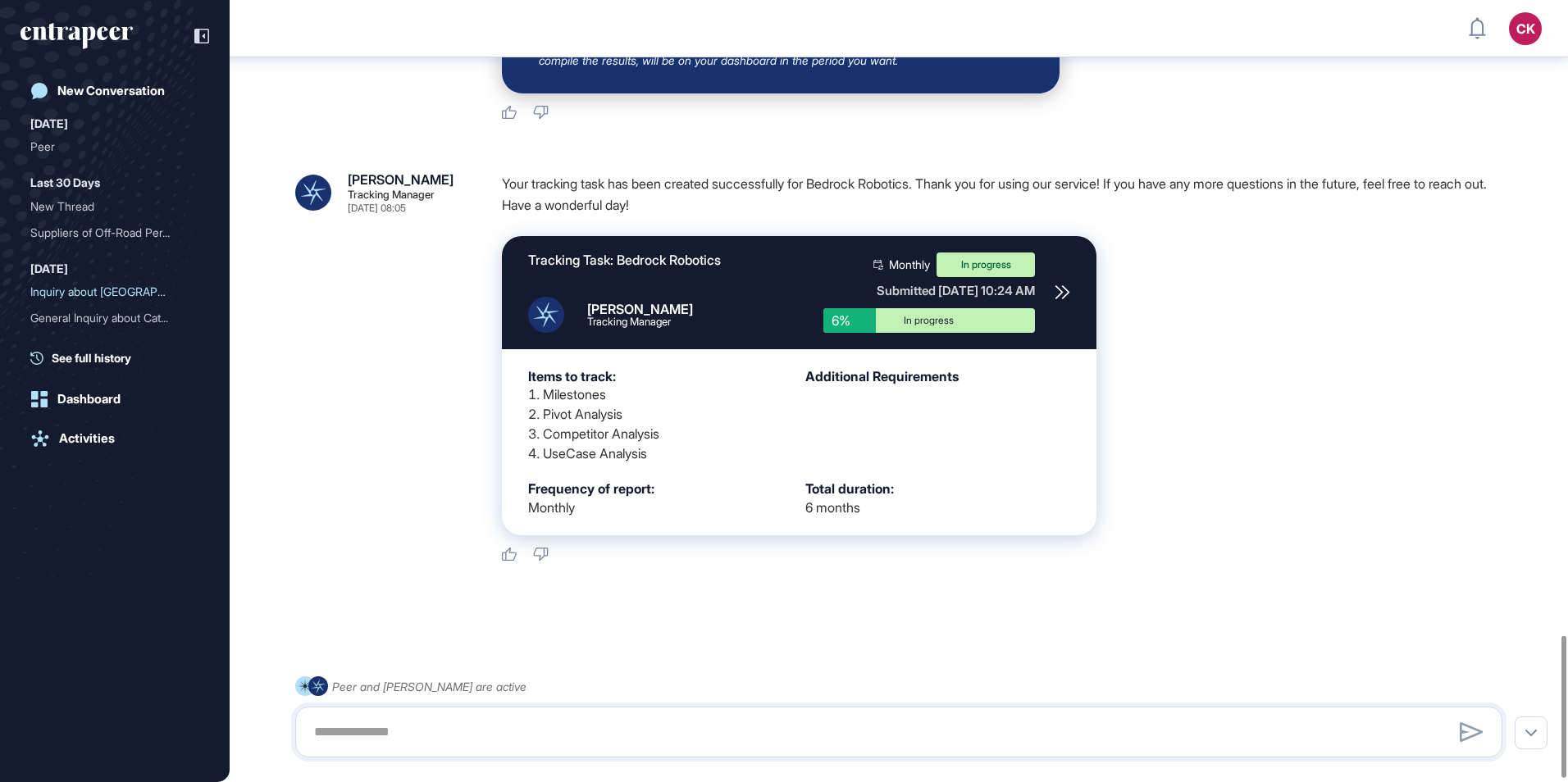 scroll, scrollTop: 3489, scrollLeft: 0, axis: vertical 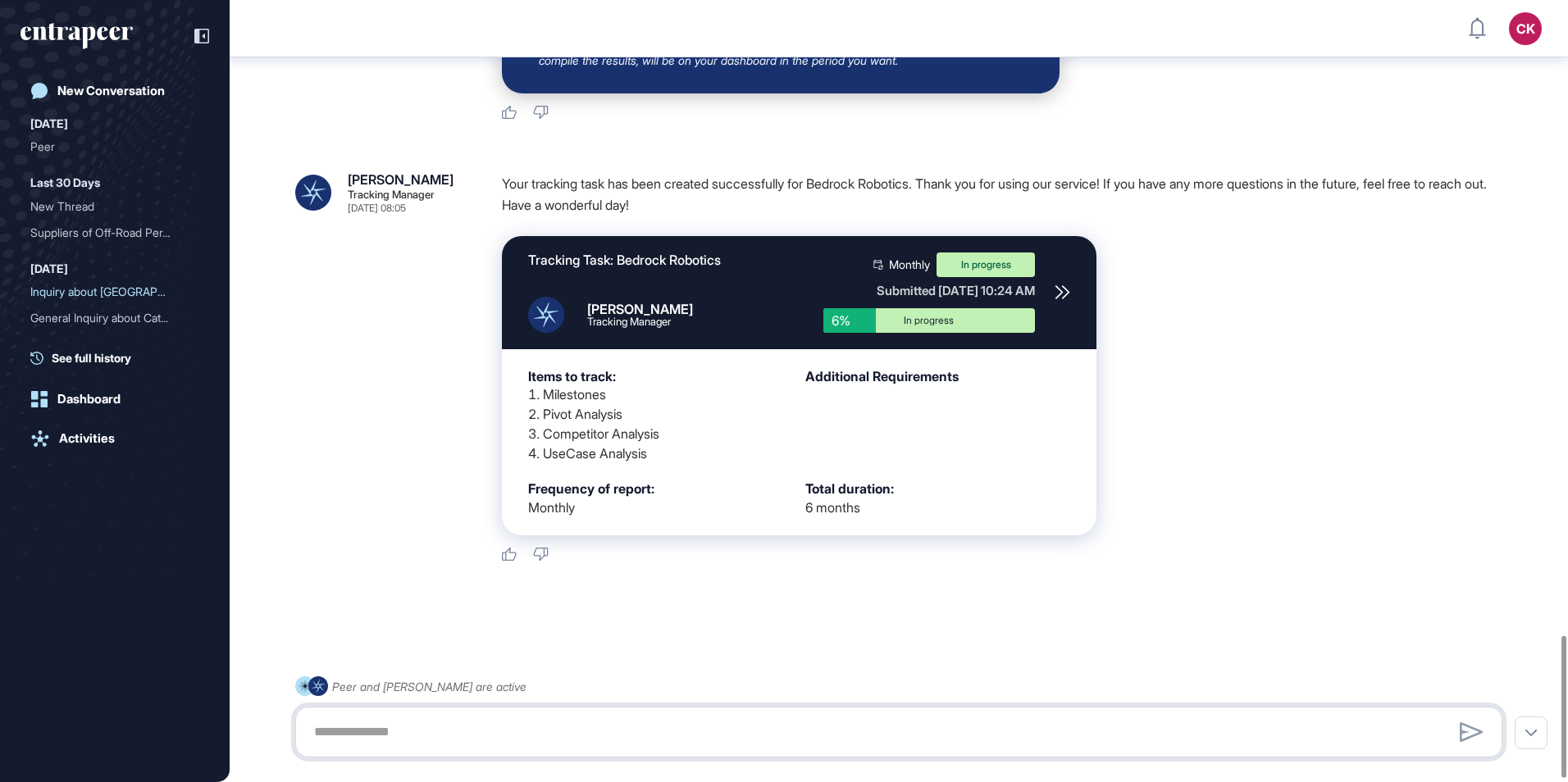 click at bounding box center (899, 732) 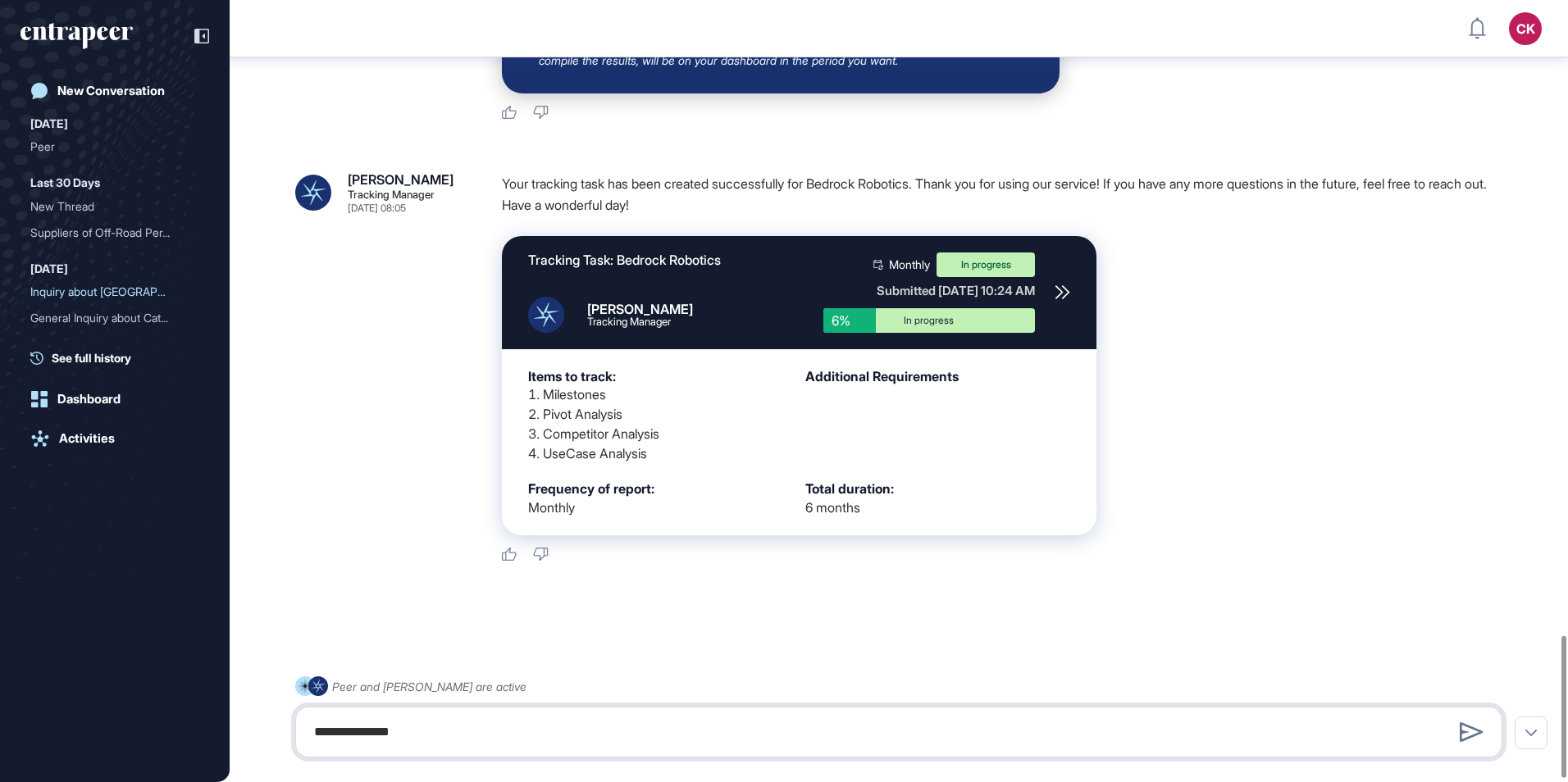 type on "**********" 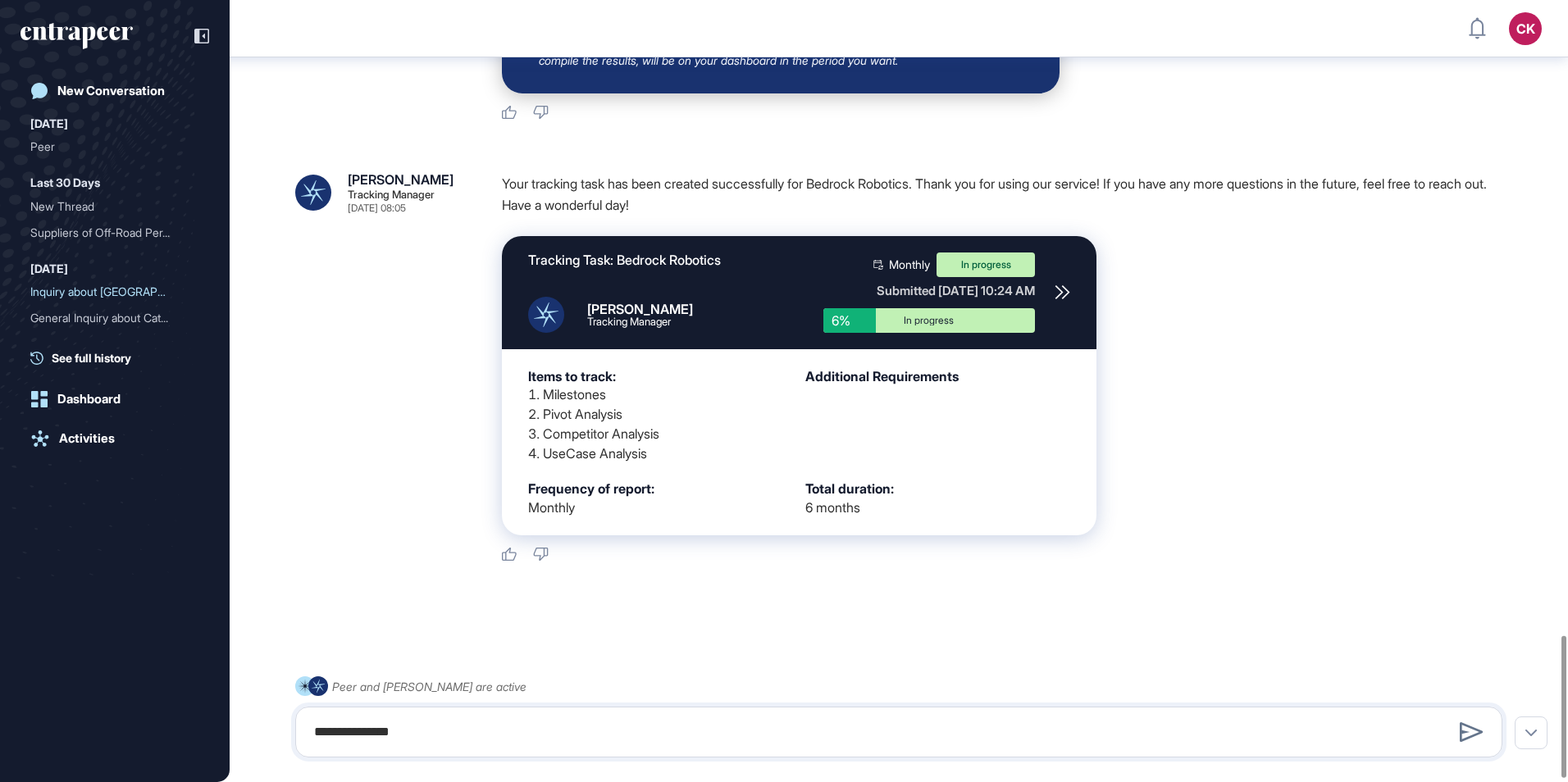 type 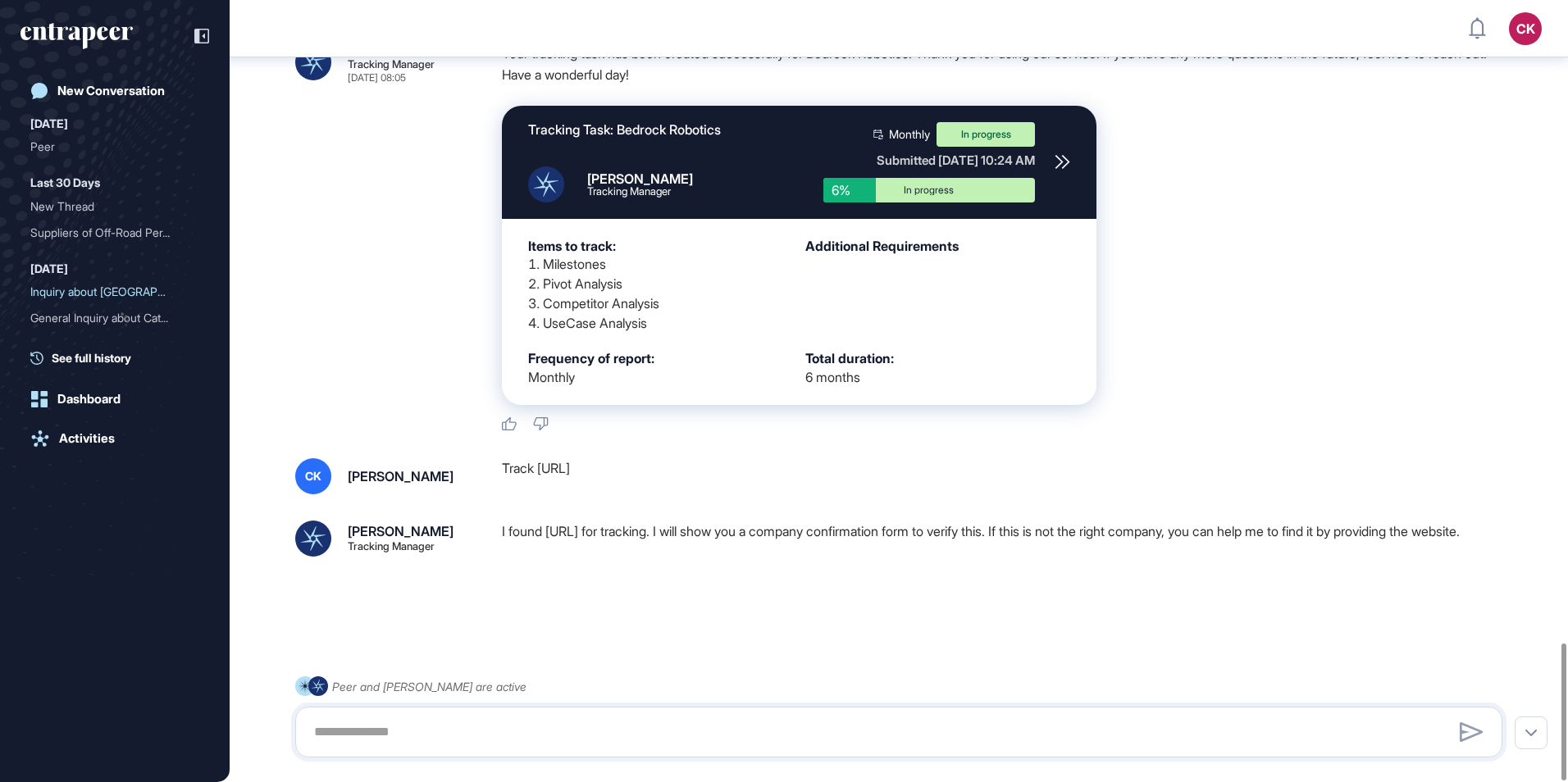 scroll, scrollTop: 3678, scrollLeft: 0, axis: vertical 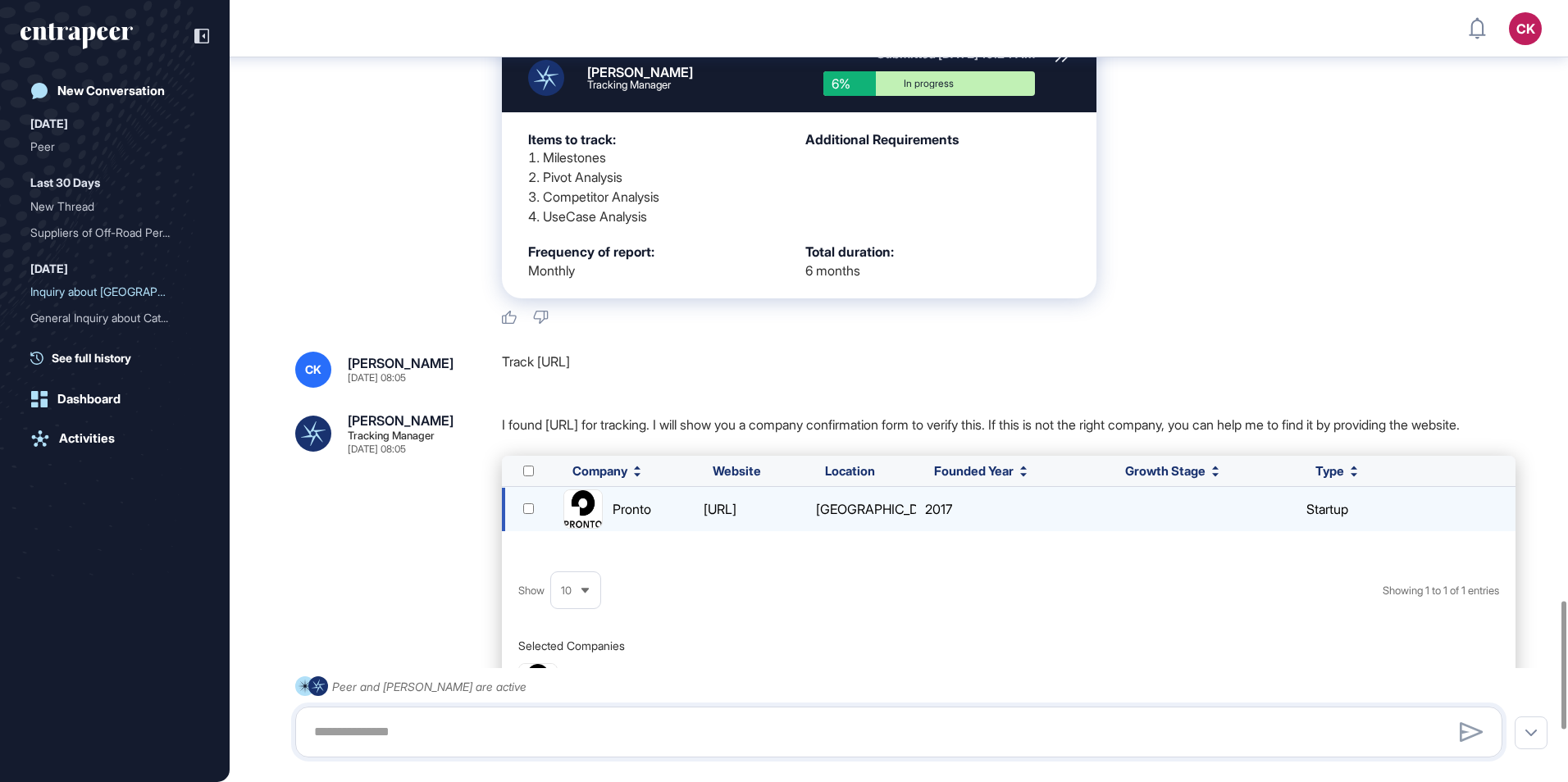 click on "https://pronto.ai/" at bounding box center (750, 509) 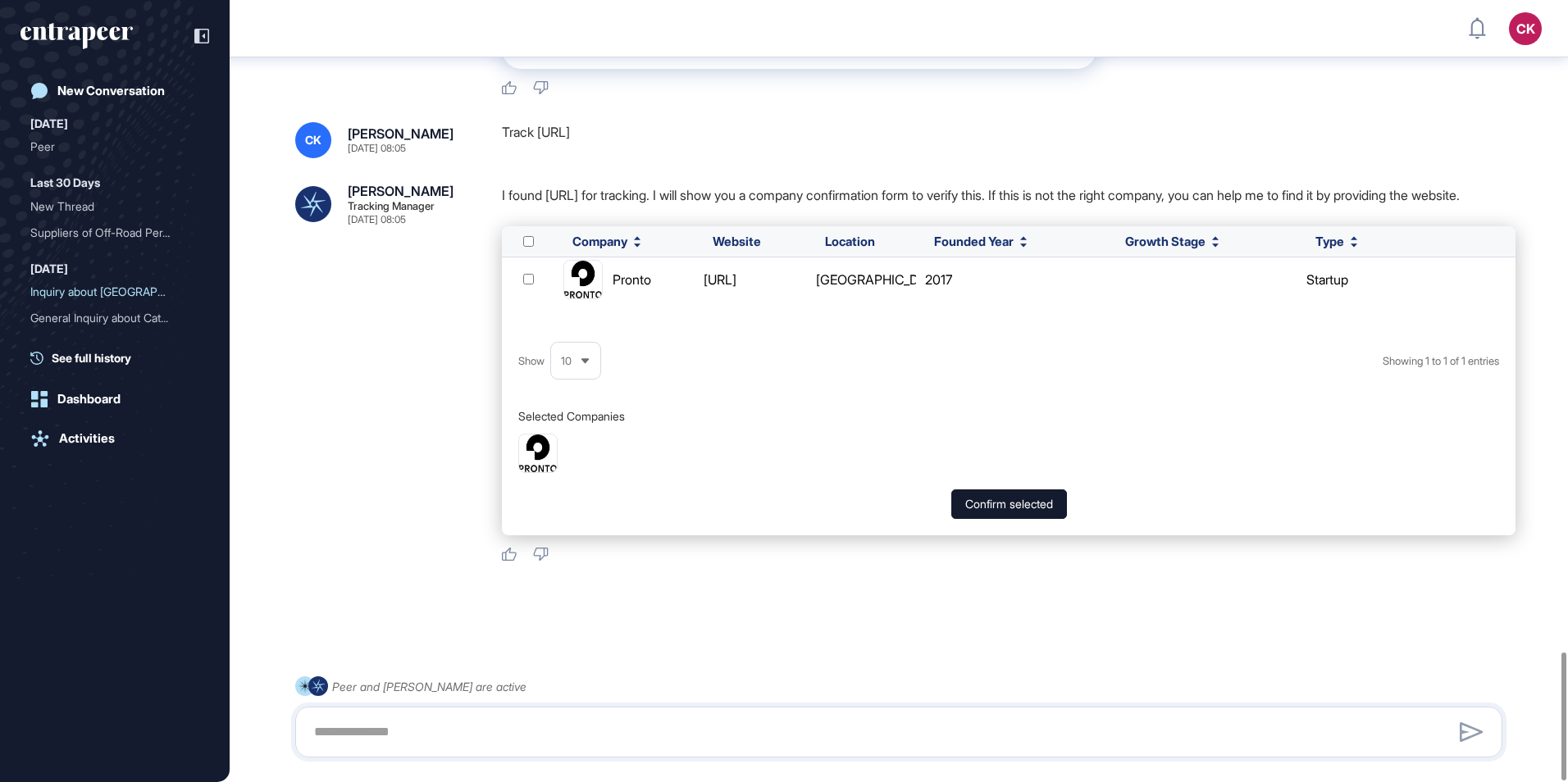 scroll, scrollTop: 3992, scrollLeft: 0, axis: vertical 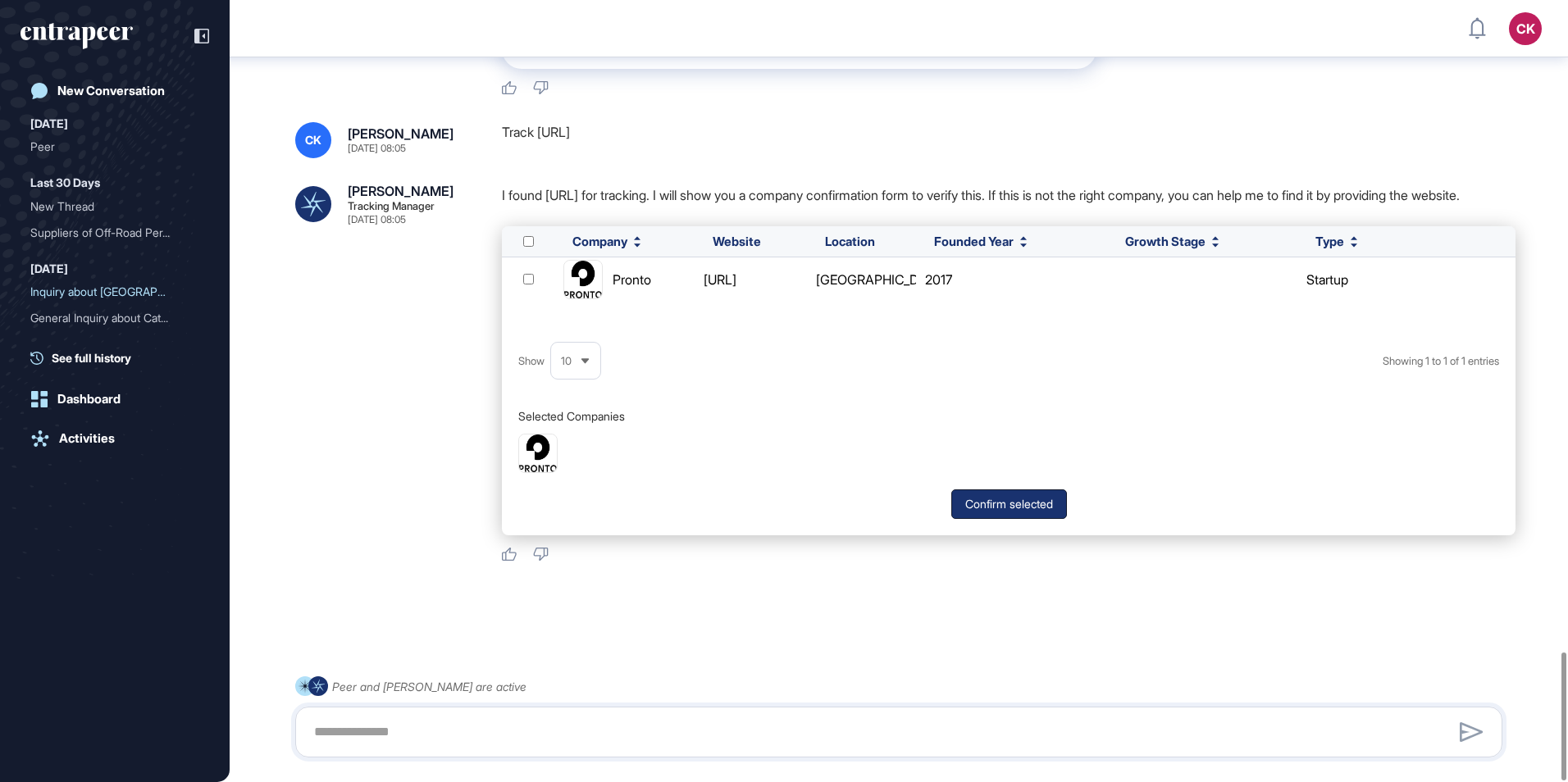 click on "Confirm selected" at bounding box center [1009, 504] 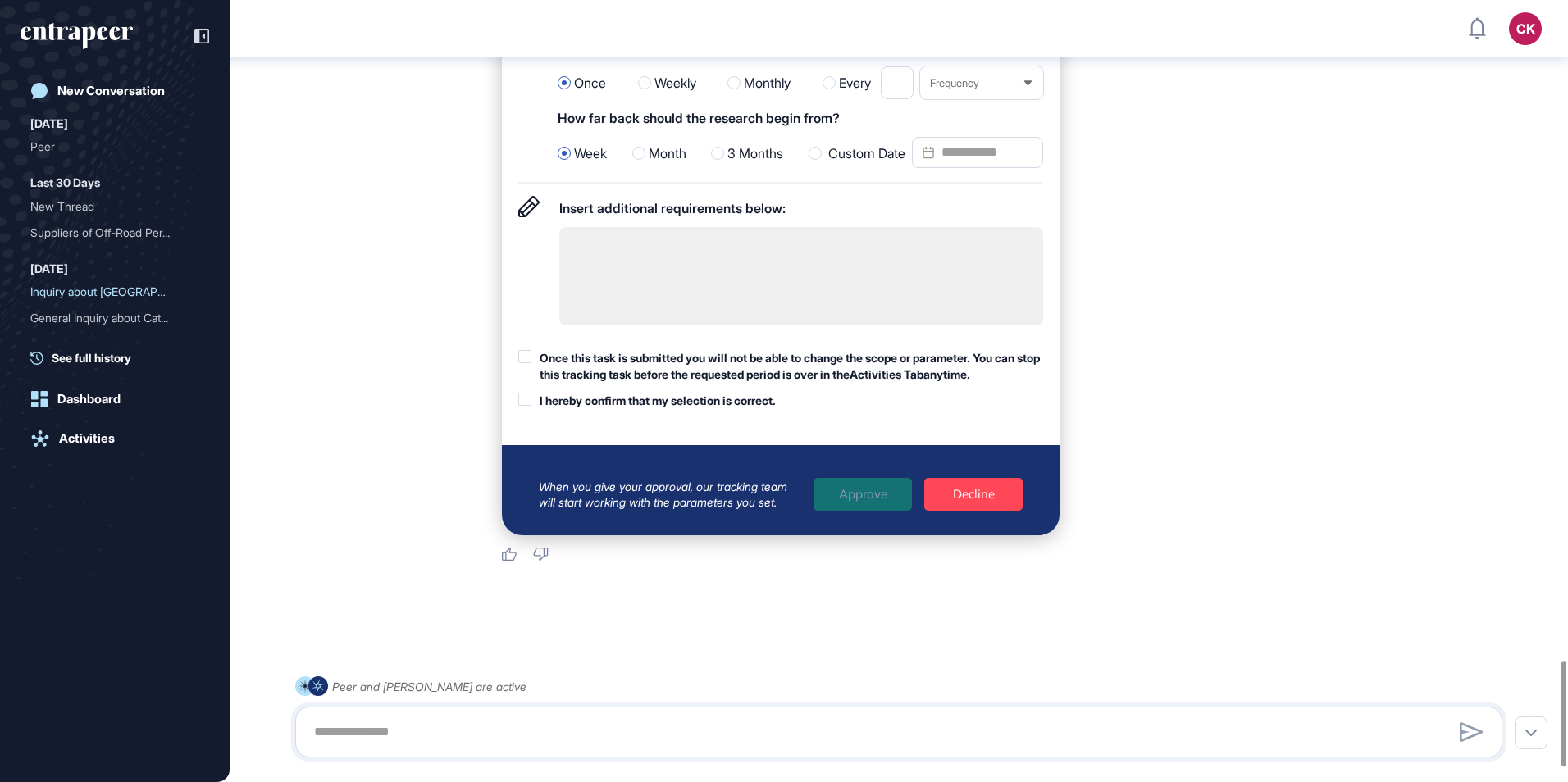 scroll, scrollTop: 4799, scrollLeft: 0, axis: vertical 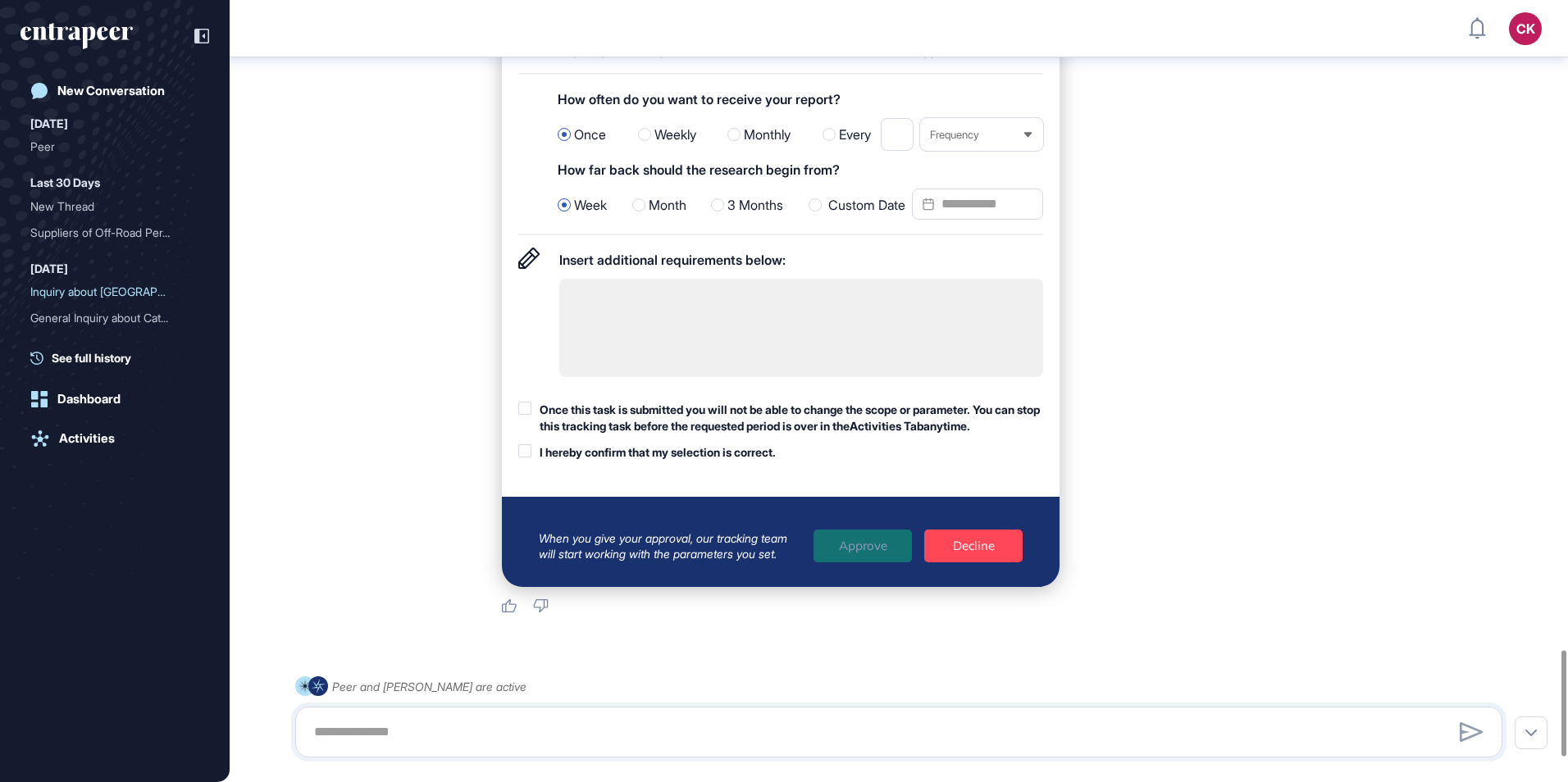 click at bounding box center [734, 134] 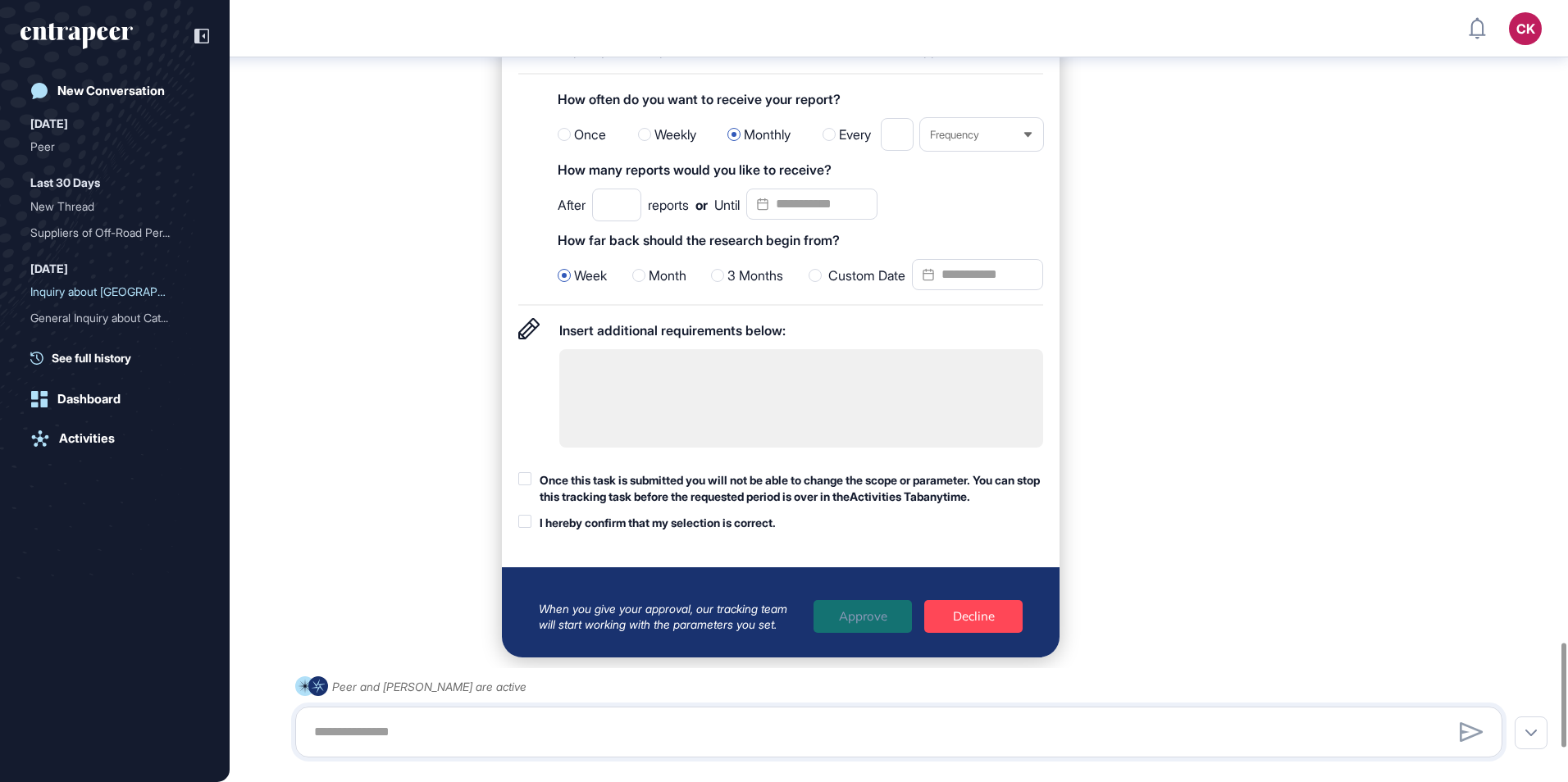 click on "*" at bounding box center (617, 205) 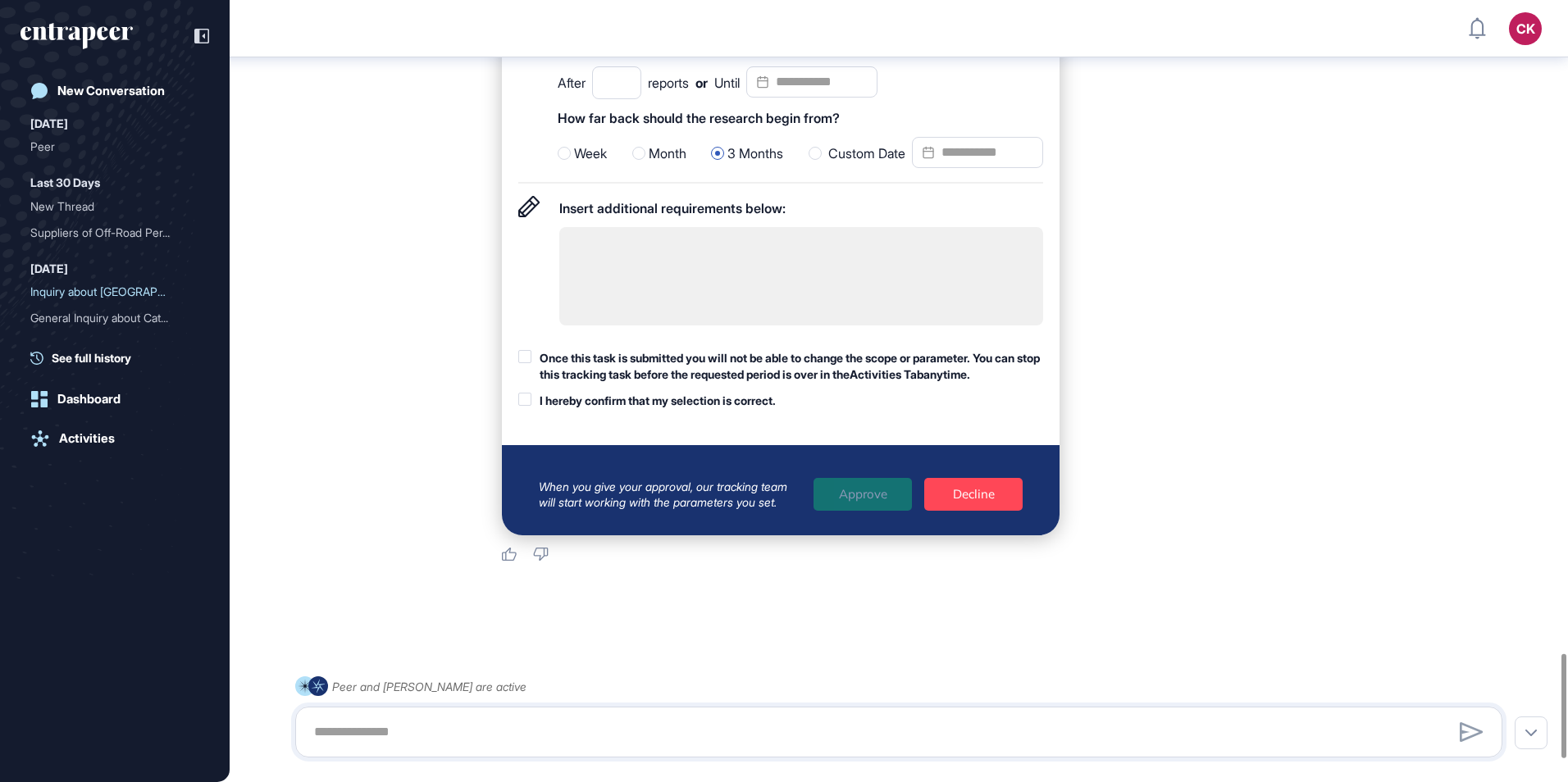 scroll, scrollTop: 4881, scrollLeft: 0, axis: vertical 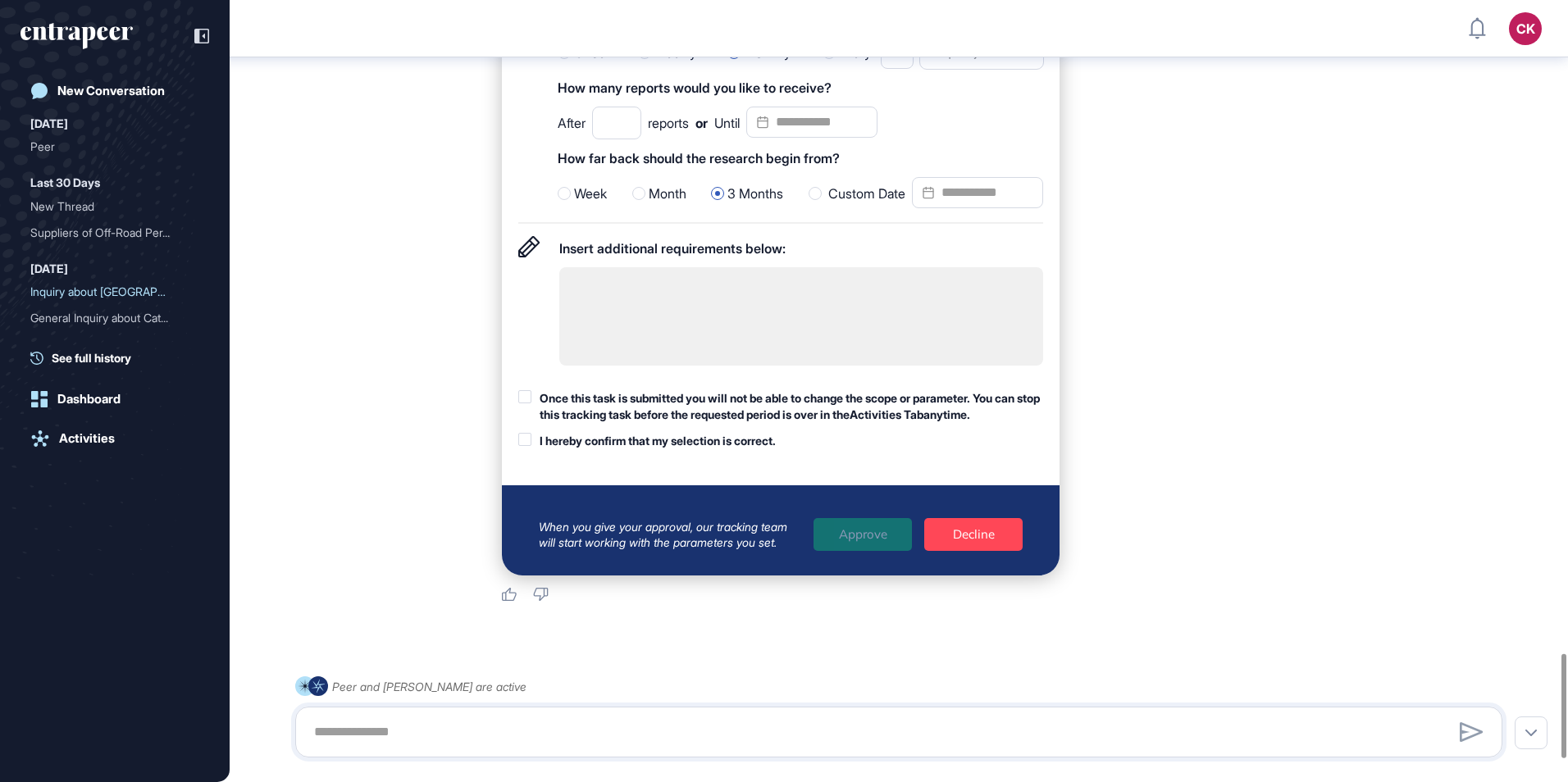 click at bounding box center [525, 397] 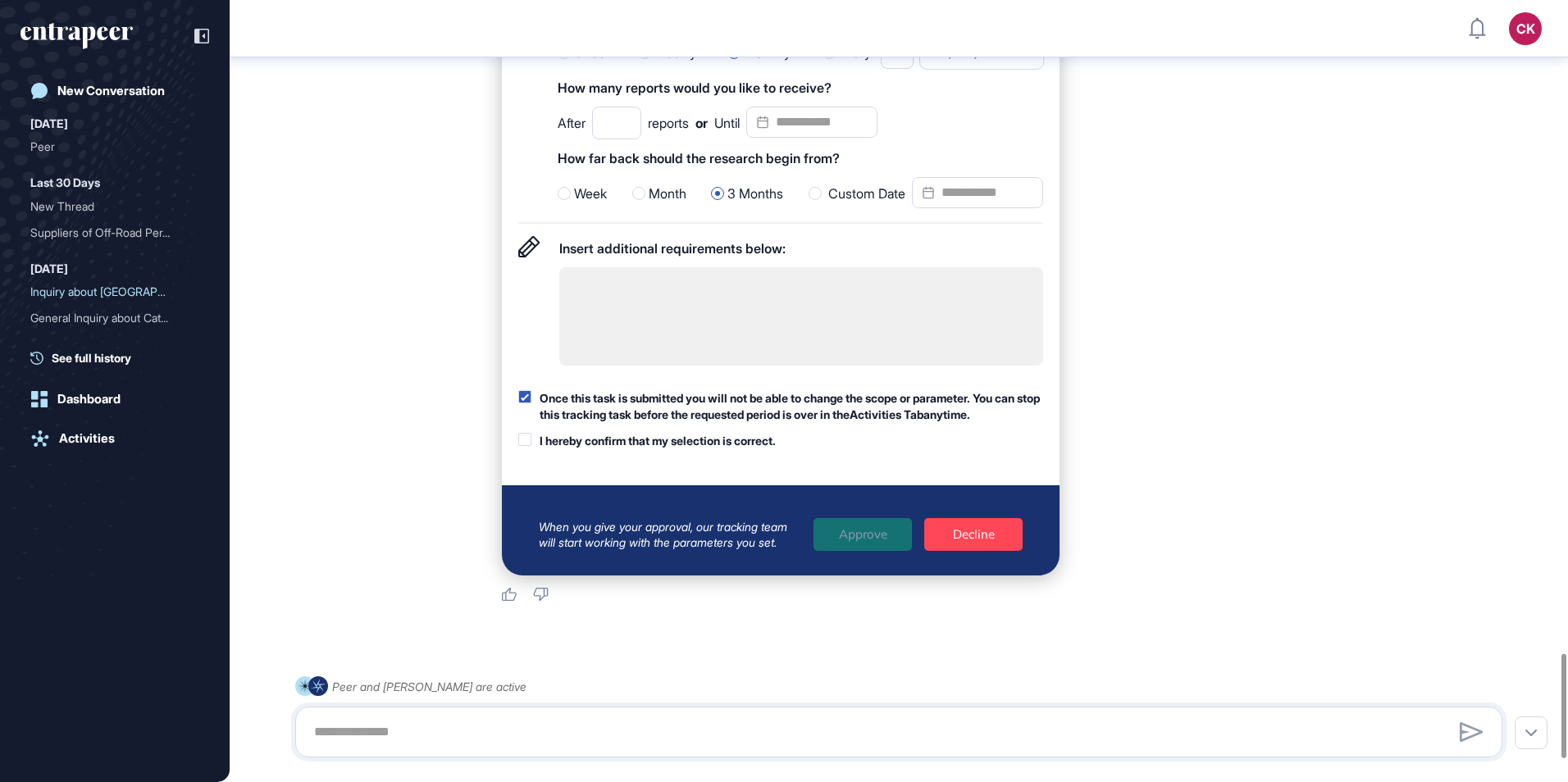 click at bounding box center [525, 439] 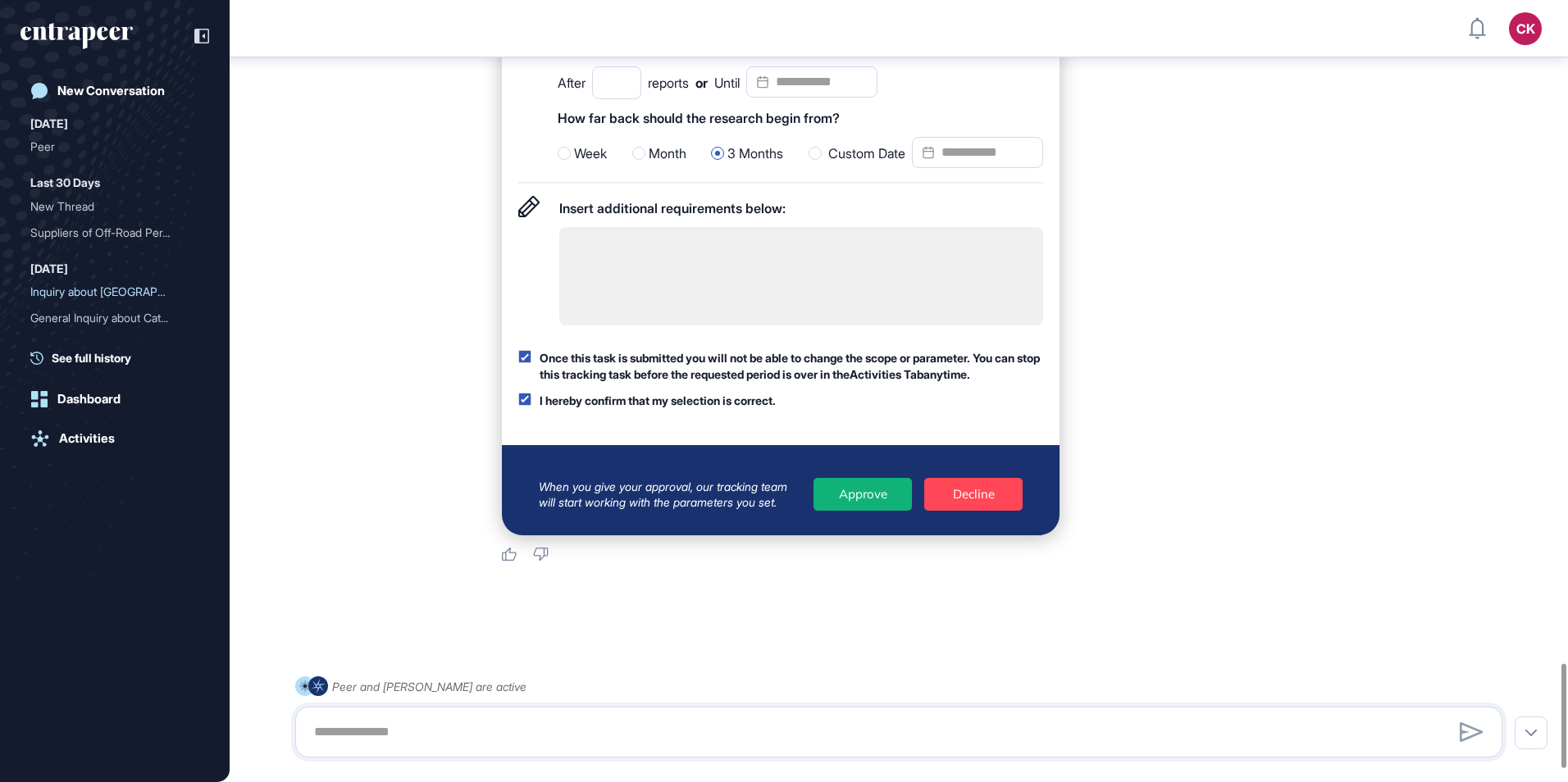 scroll, scrollTop: 5049, scrollLeft: 0, axis: vertical 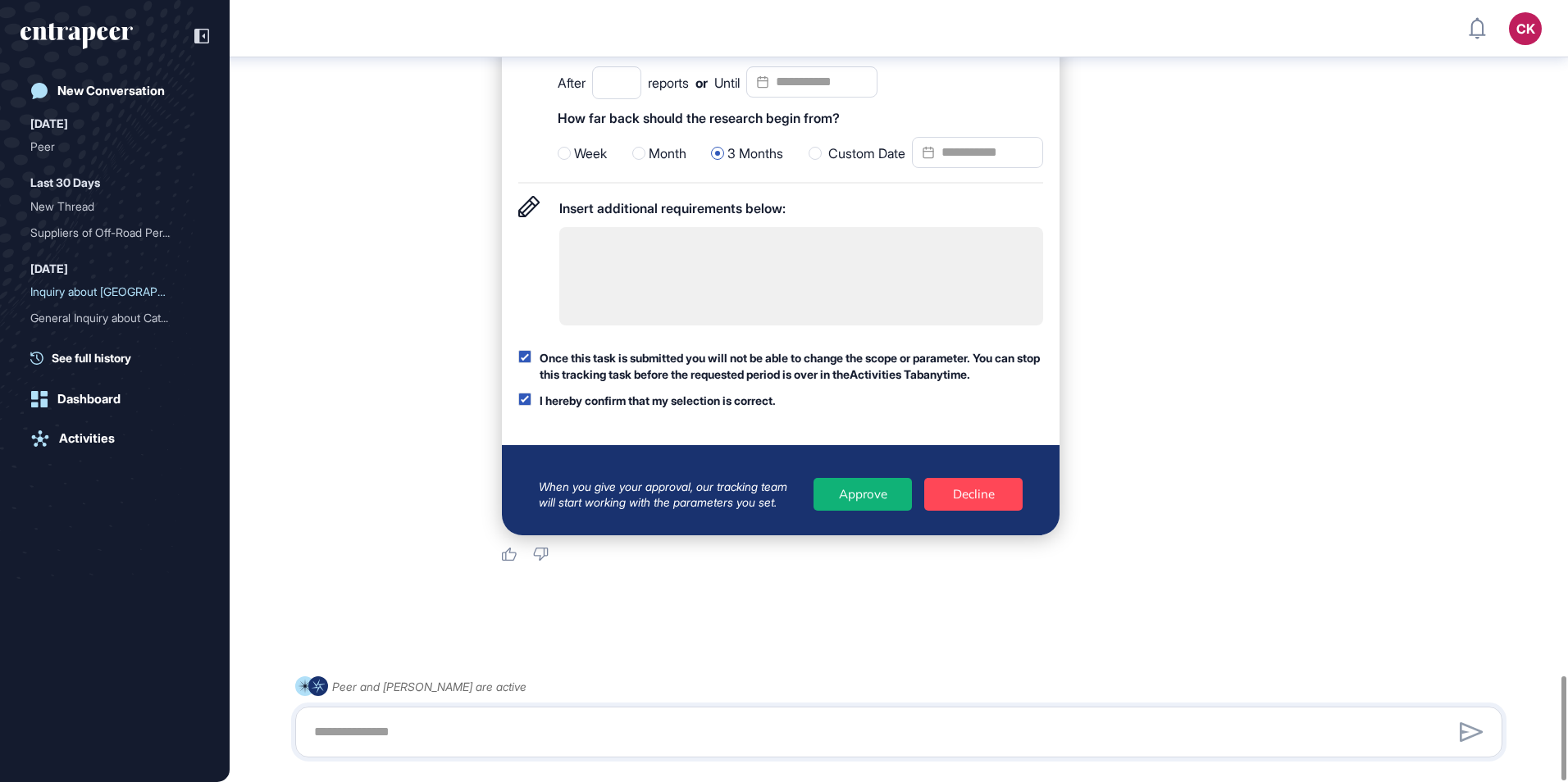 click on "Approve" at bounding box center (863, 494) 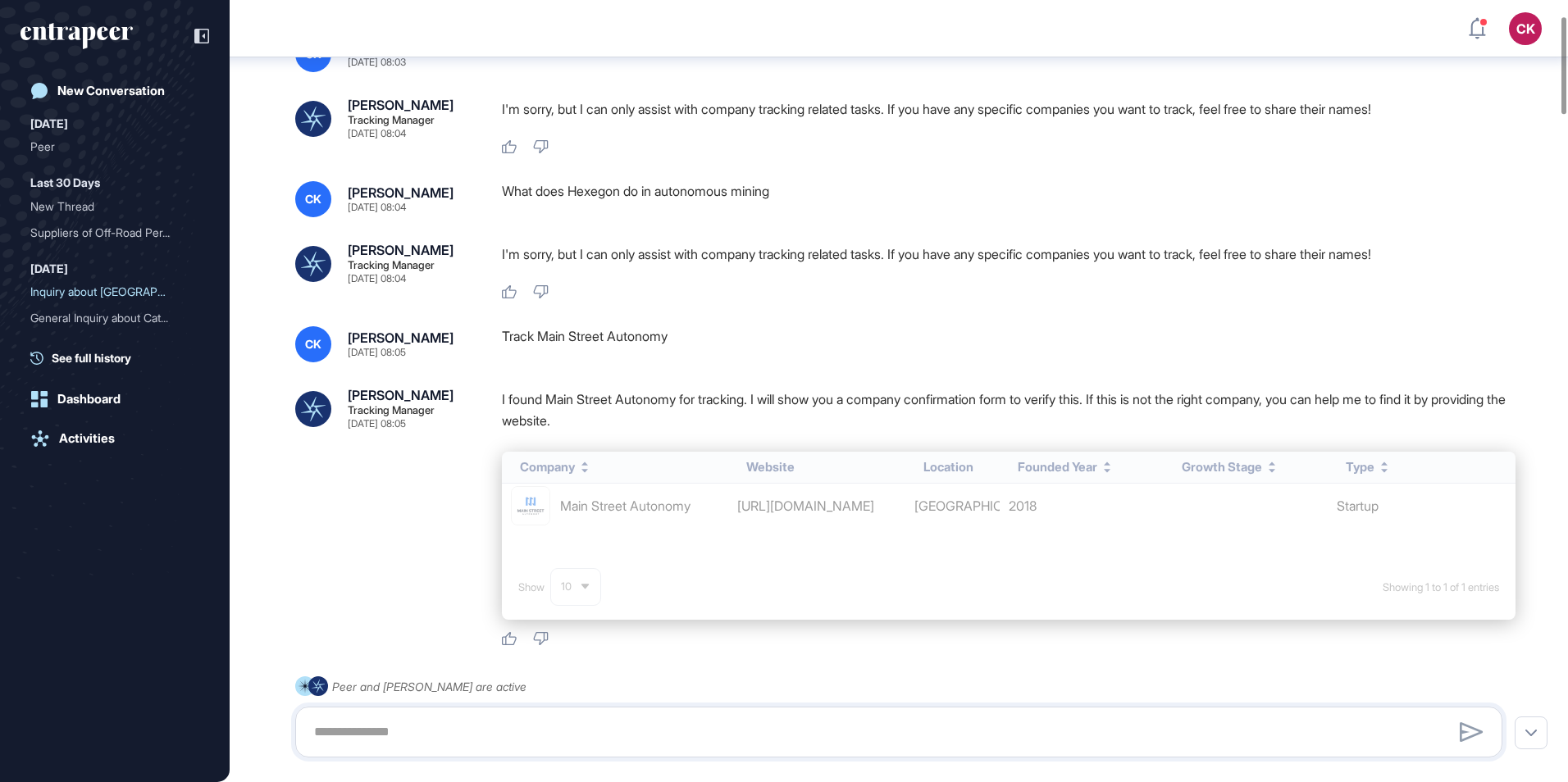 scroll, scrollTop: 0, scrollLeft: 0, axis: both 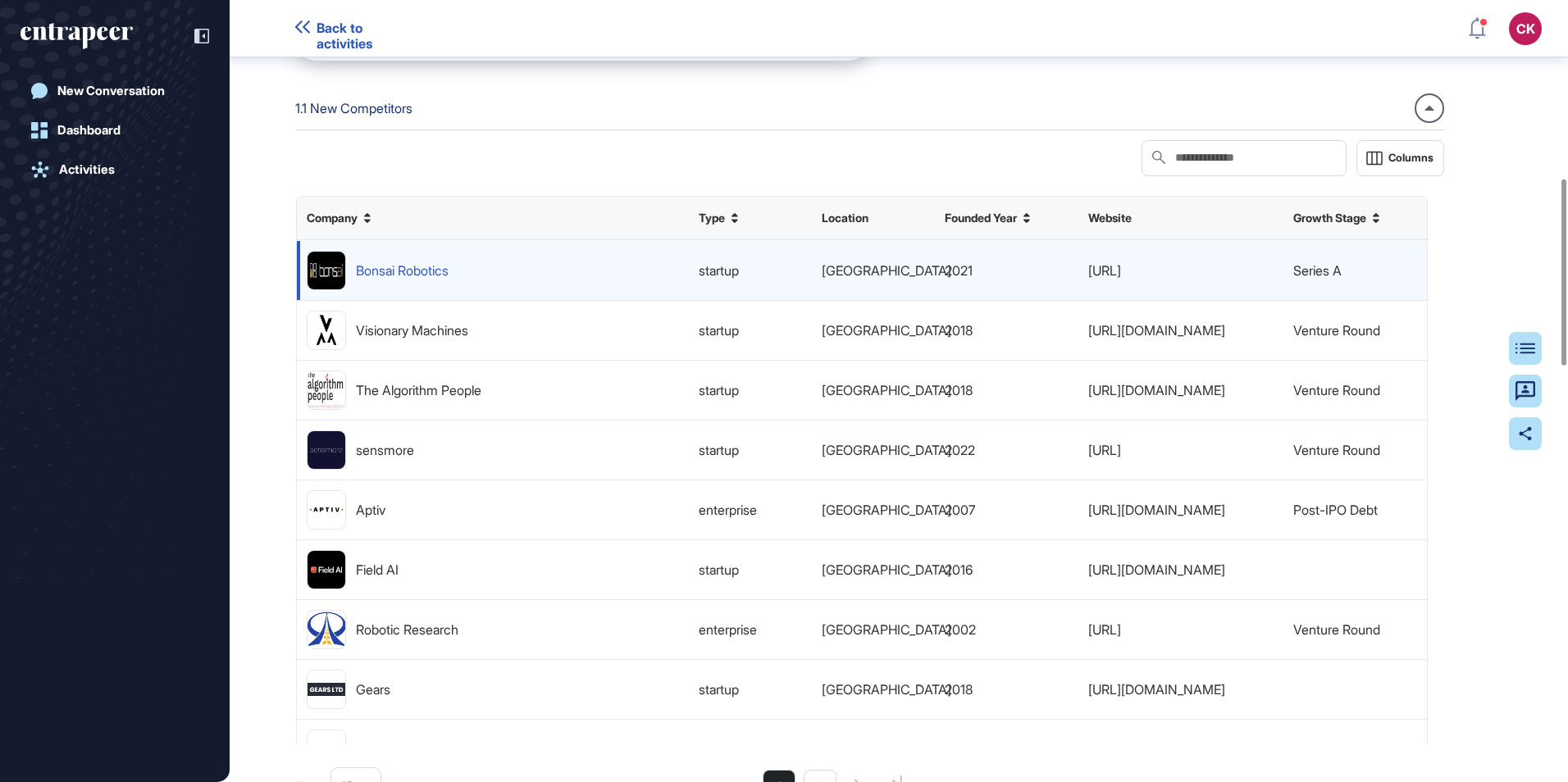 click on "Bonsai Robotics" at bounding box center [402, 270] 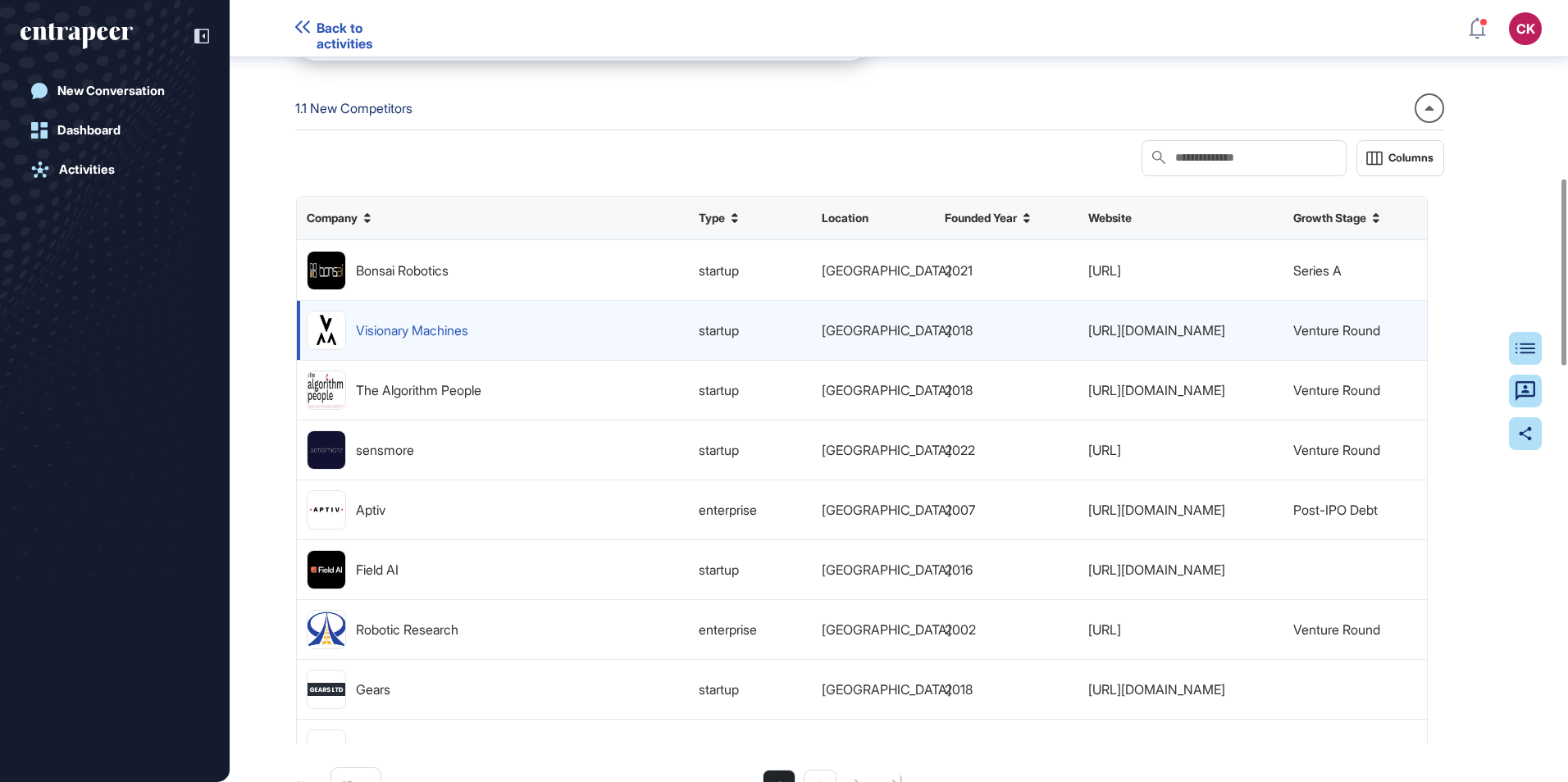 click on "Visionary Machines" at bounding box center [412, 330] 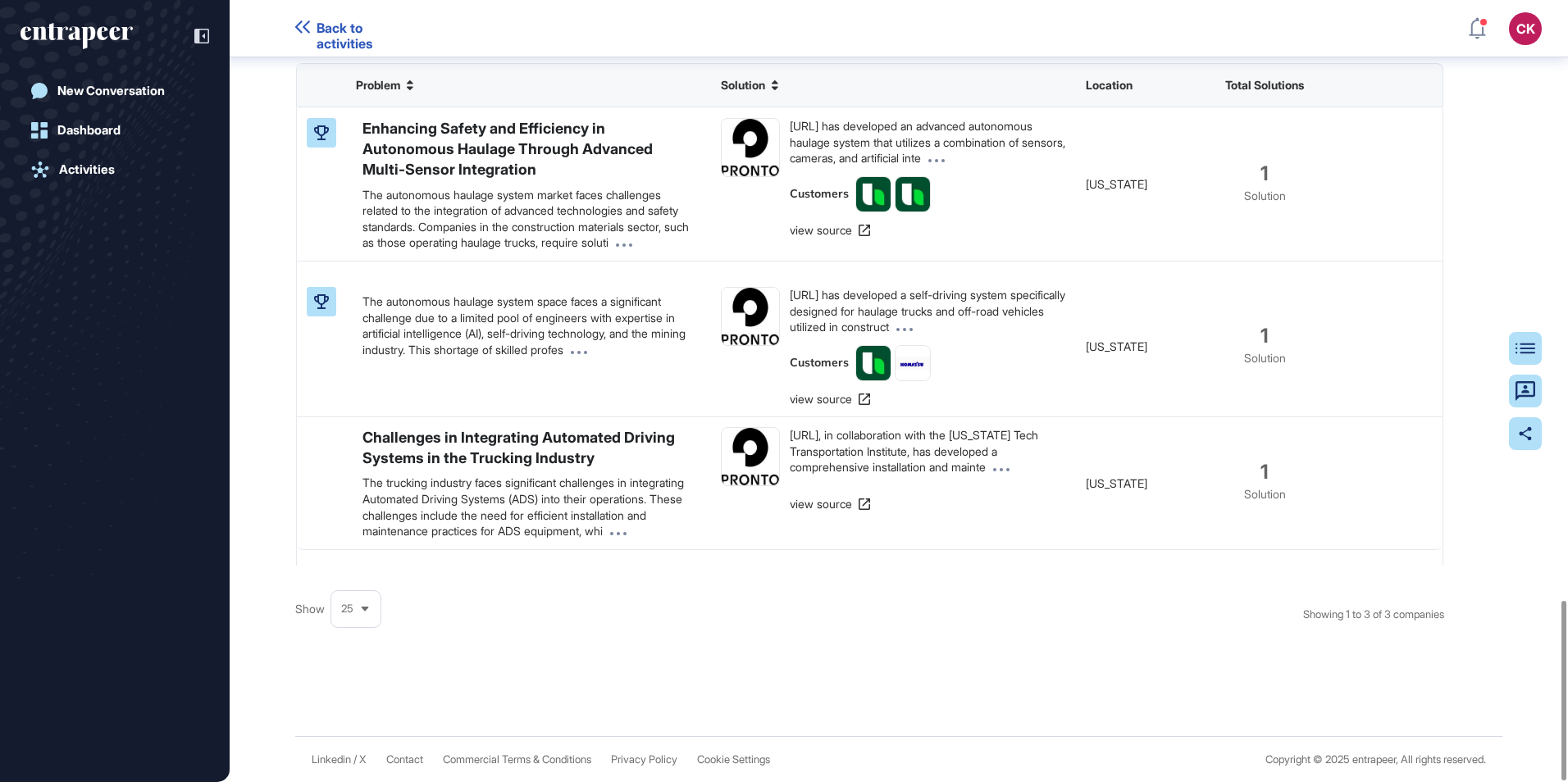 scroll, scrollTop: 2614, scrollLeft: 0, axis: vertical 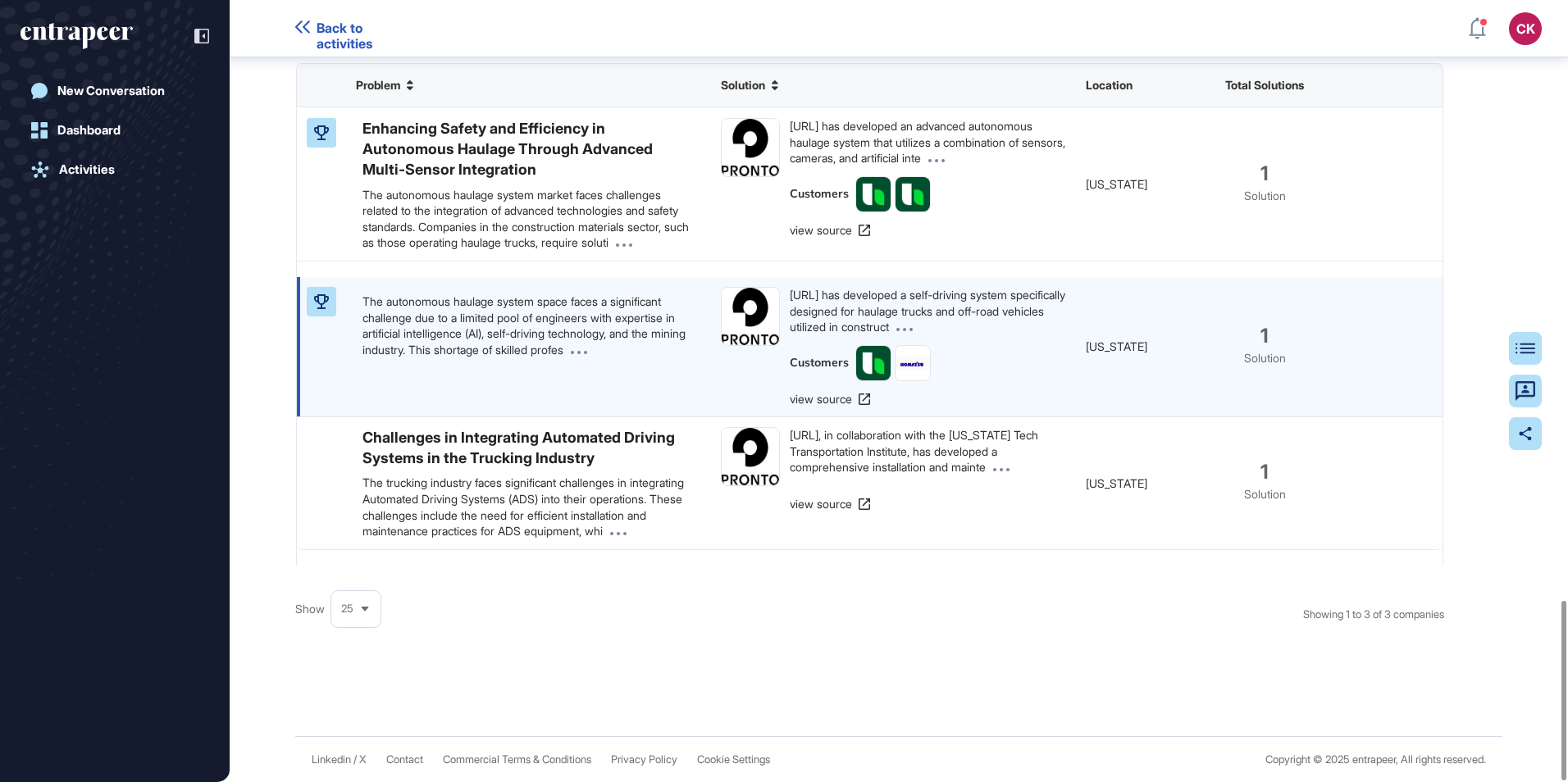 click on "The autonomous haulage system space faces a significant challenge due to a limited pool of engineers with expertise in artificial intelligence (AI), self-driving technology, and the mining industry. This shortage of skilled profes" at bounding box center [528, 325] 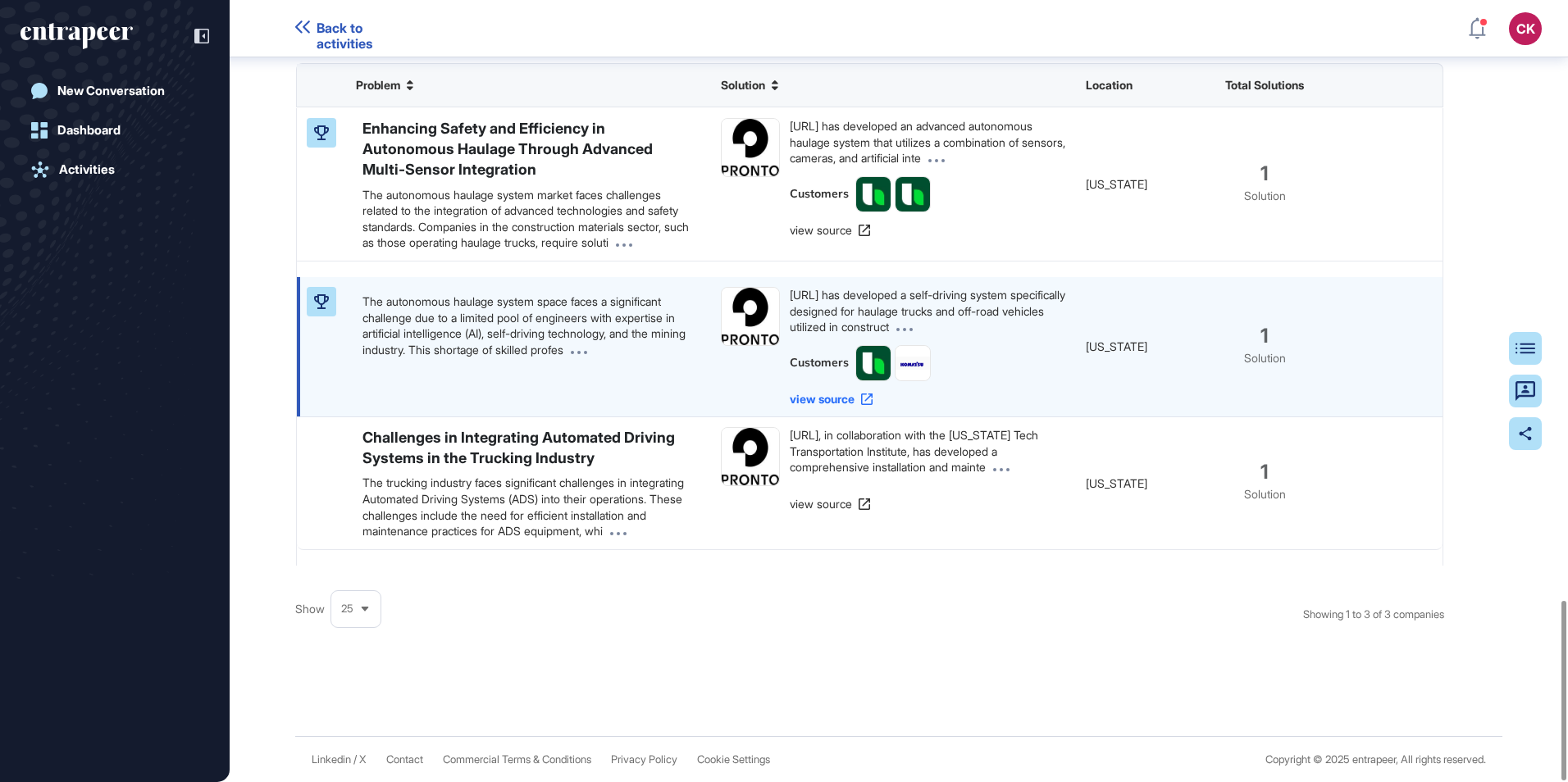 click on "view source" 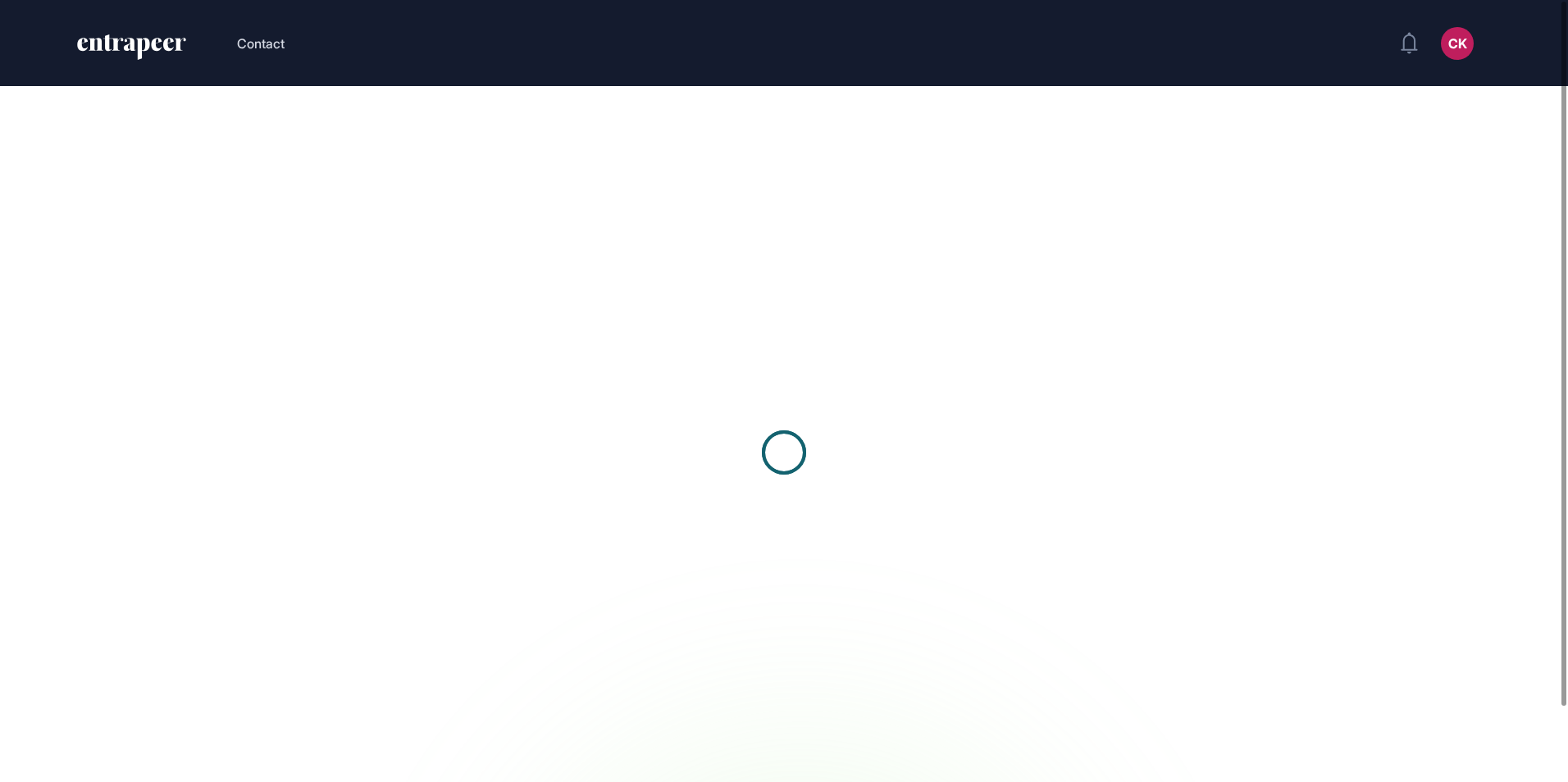 scroll, scrollTop: 0, scrollLeft: 0, axis: both 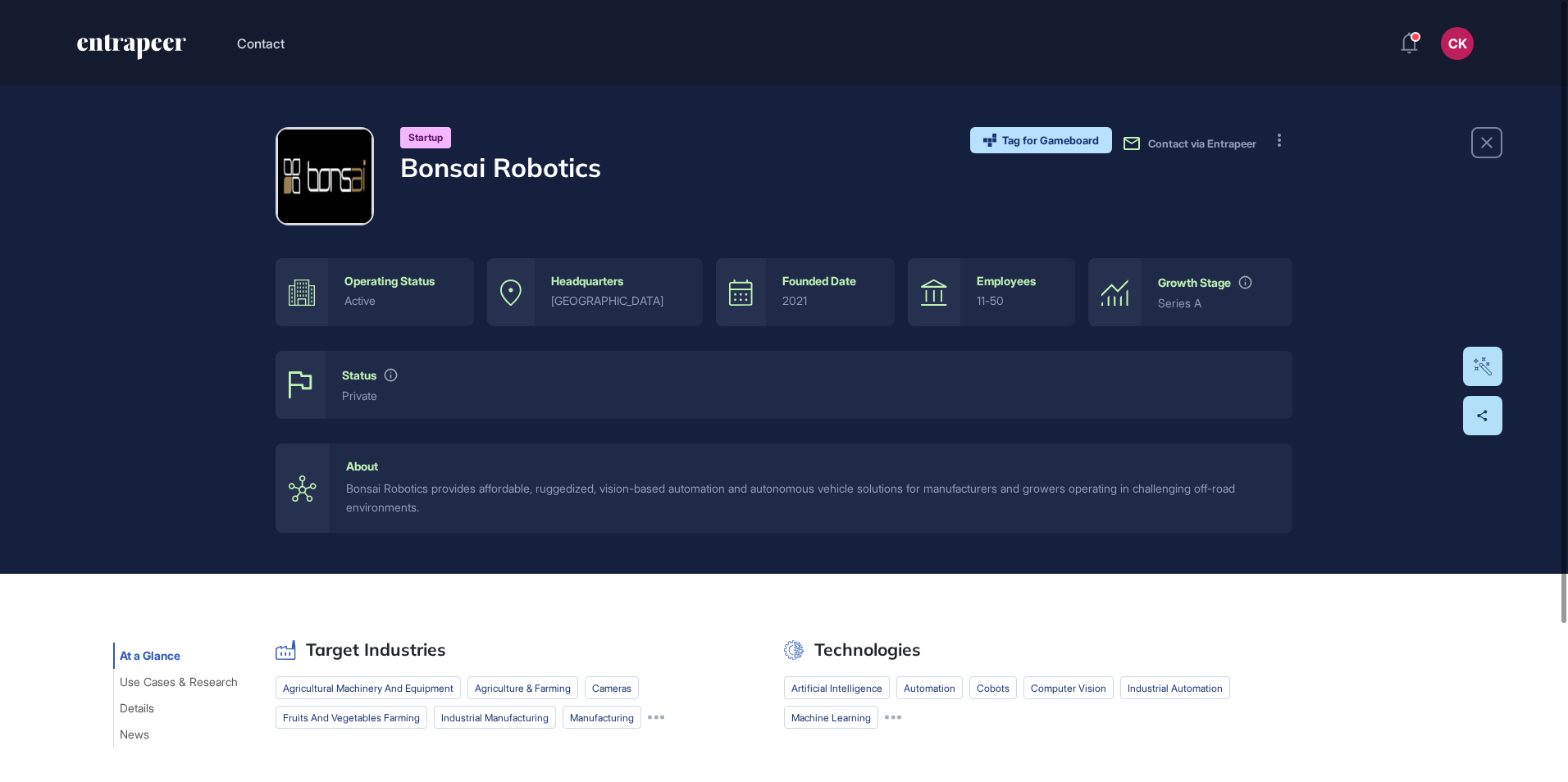 click on "About" at bounding box center (362, 466) 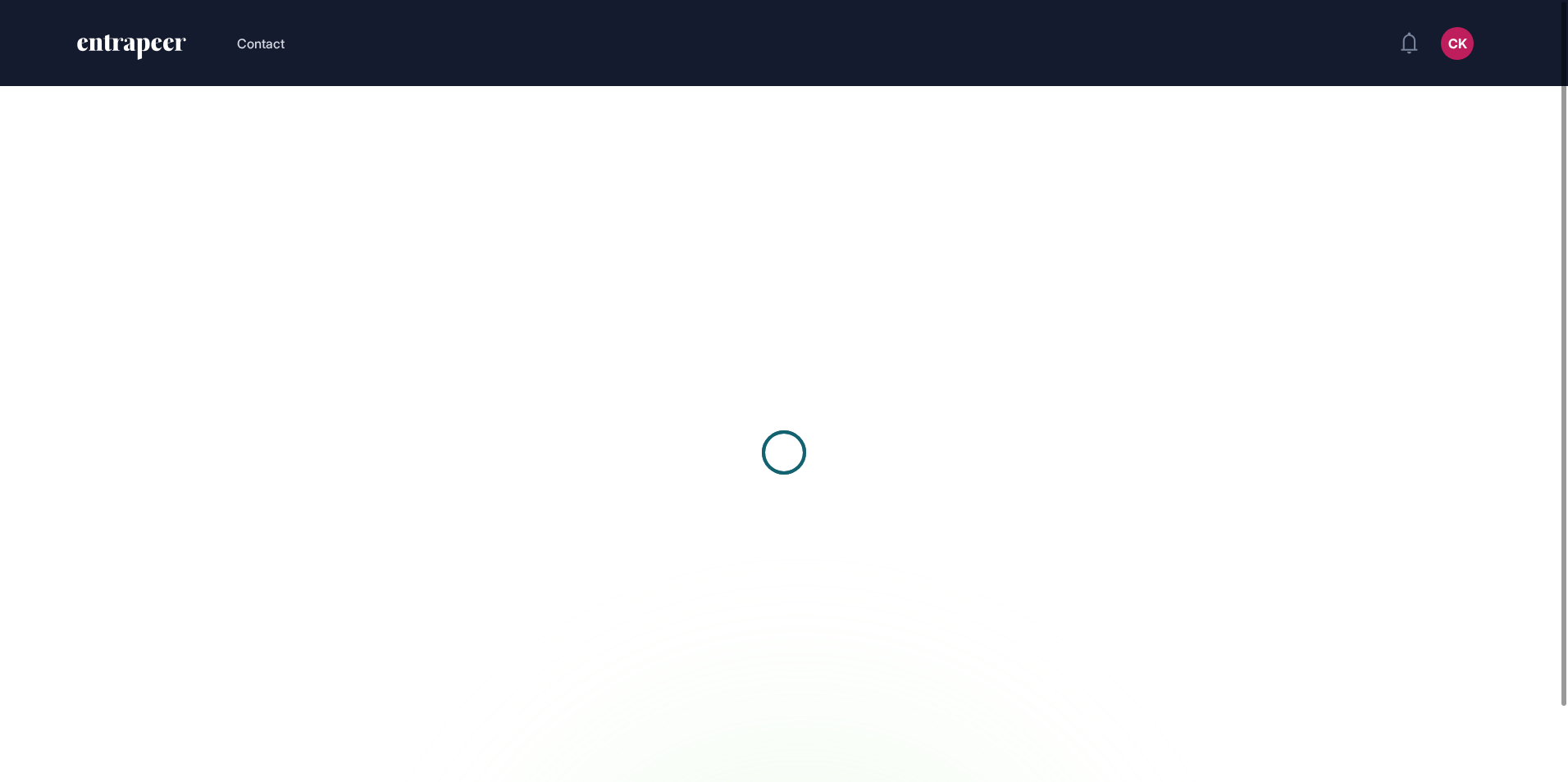 scroll, scrollTop: 0, scrollLeft: 0, axis: both 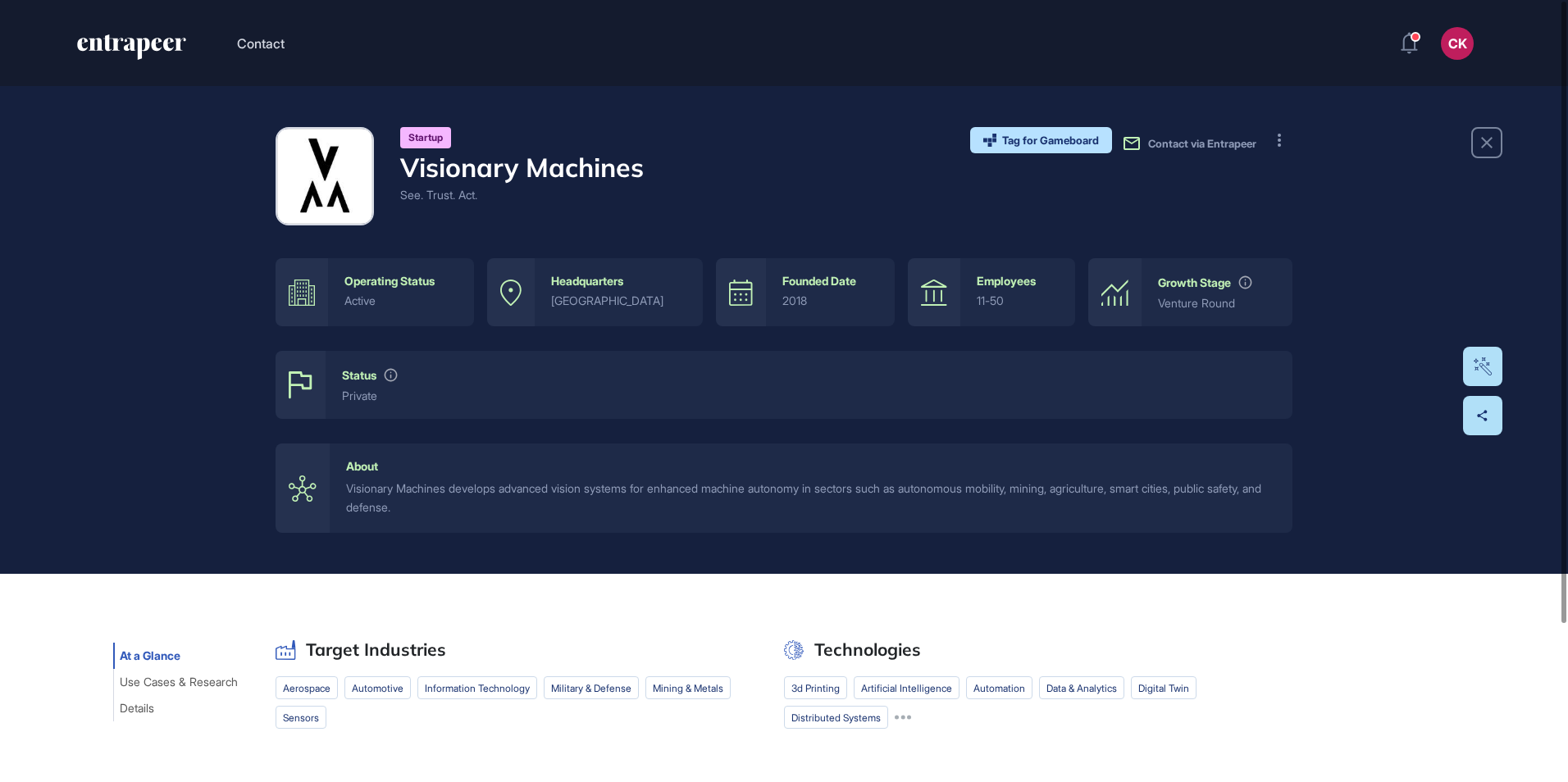 click on "Operating Status" at bounding box center (390, 281) 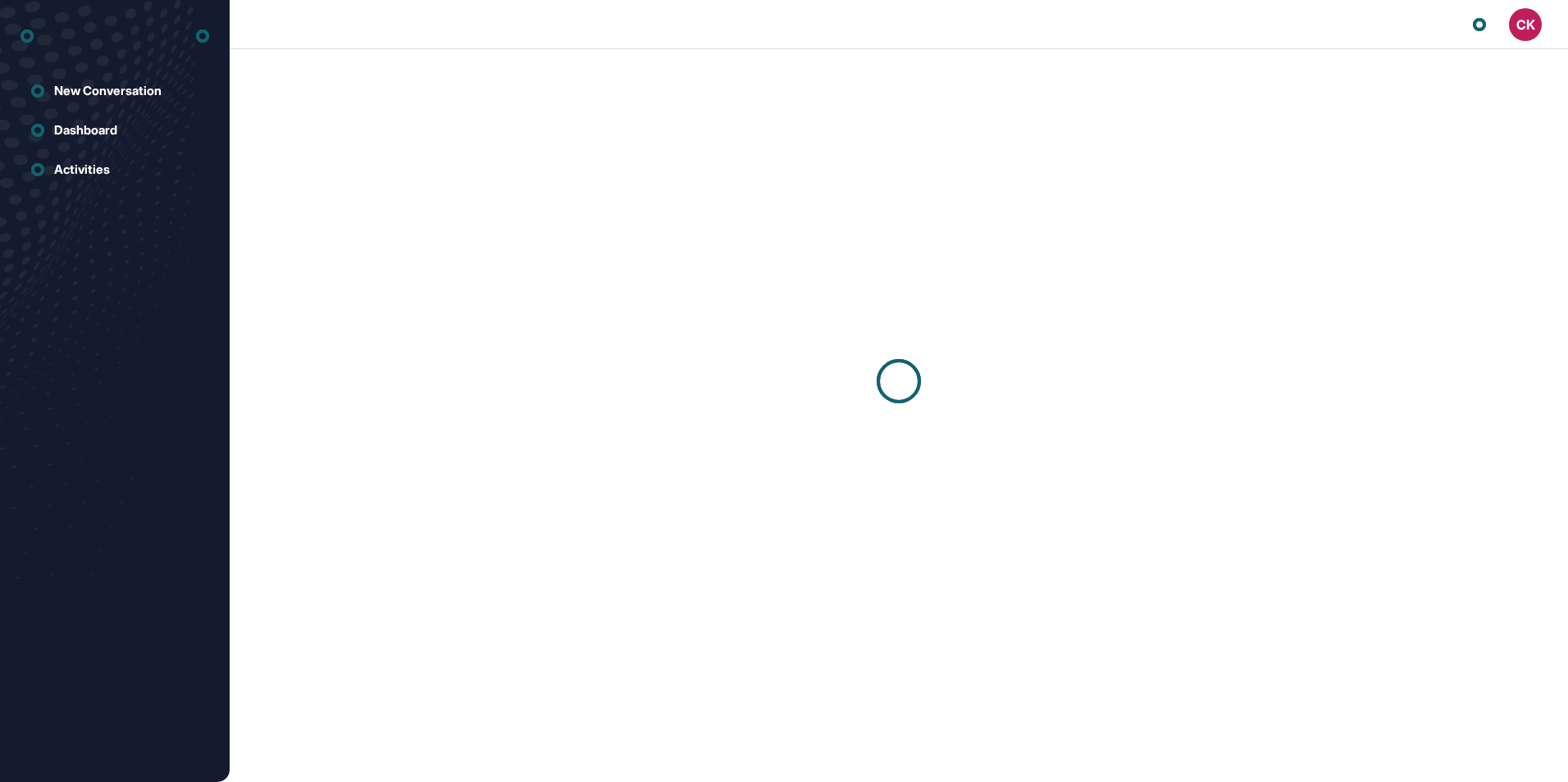 scroll, scrollTop: 0, scrollLeft: 0, axis: both 